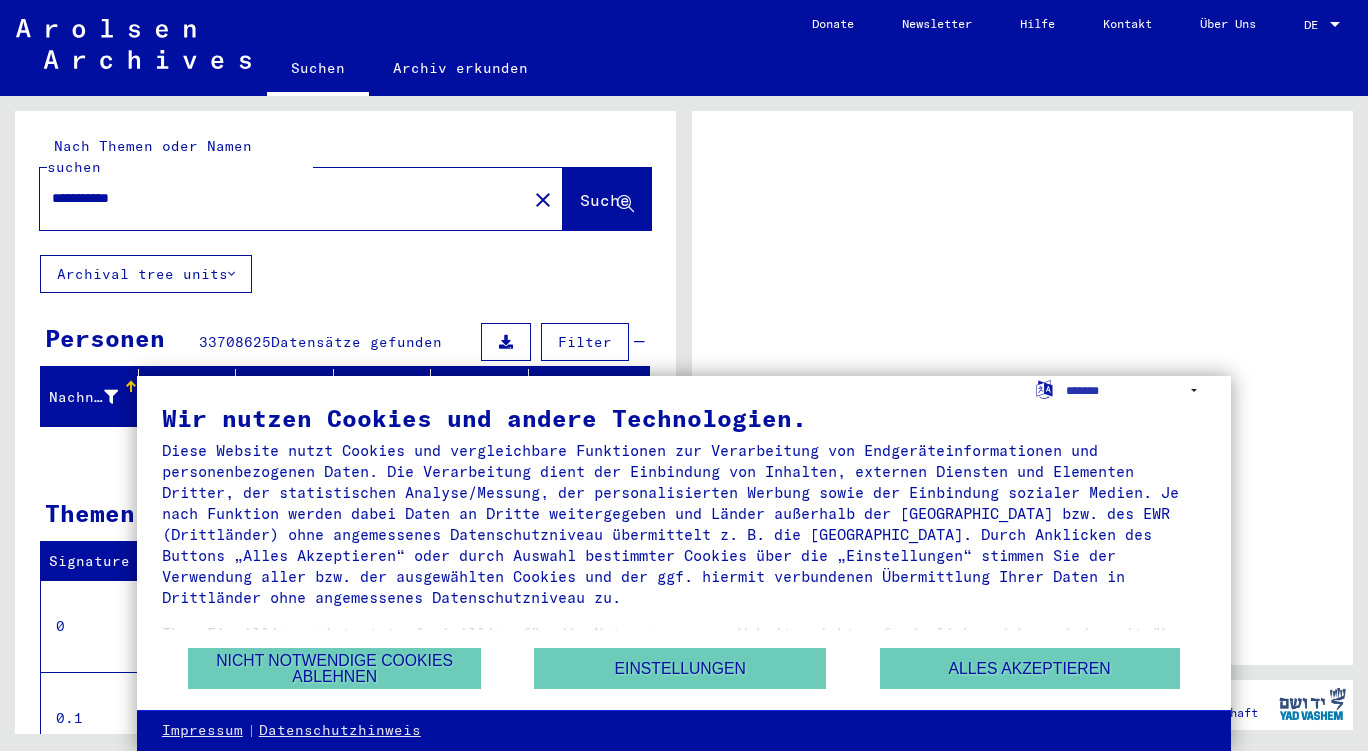 scroll, scrollTop: 0, scrollLeft: 0, axis: both 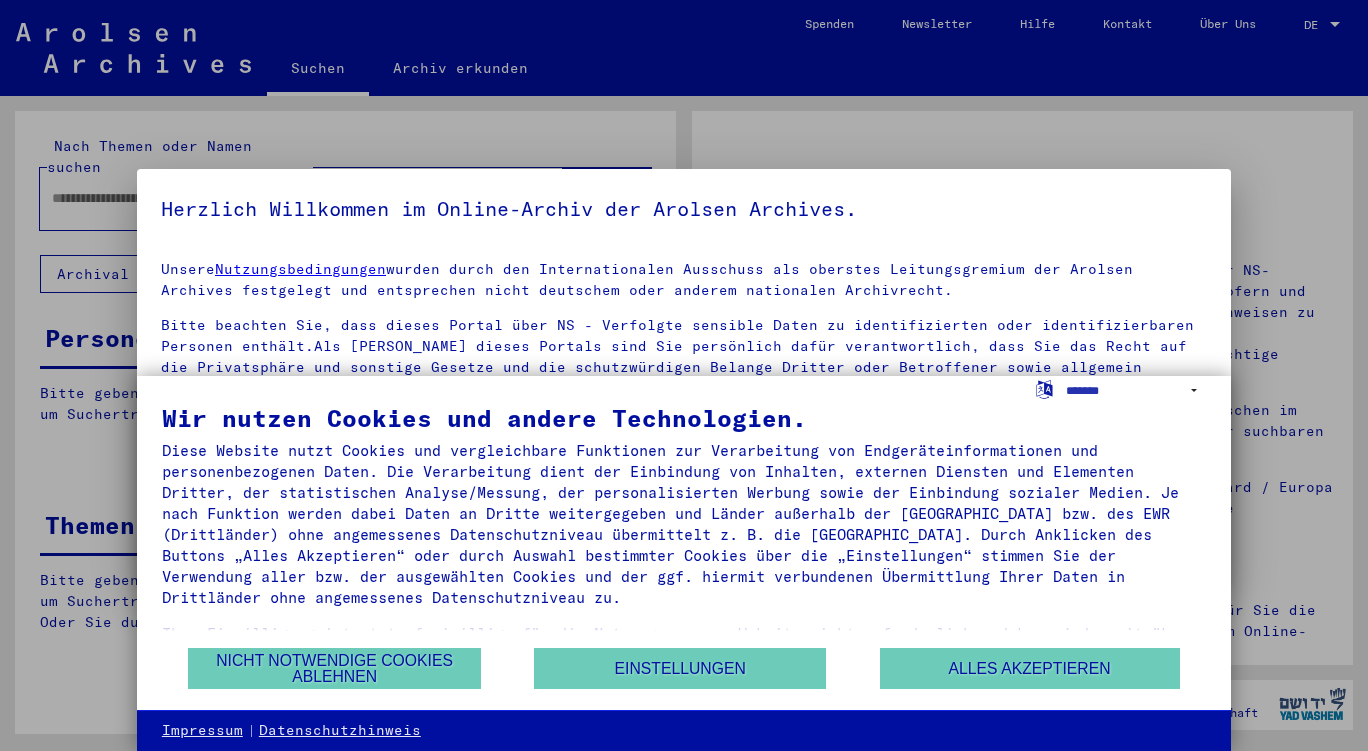 type on "**********" 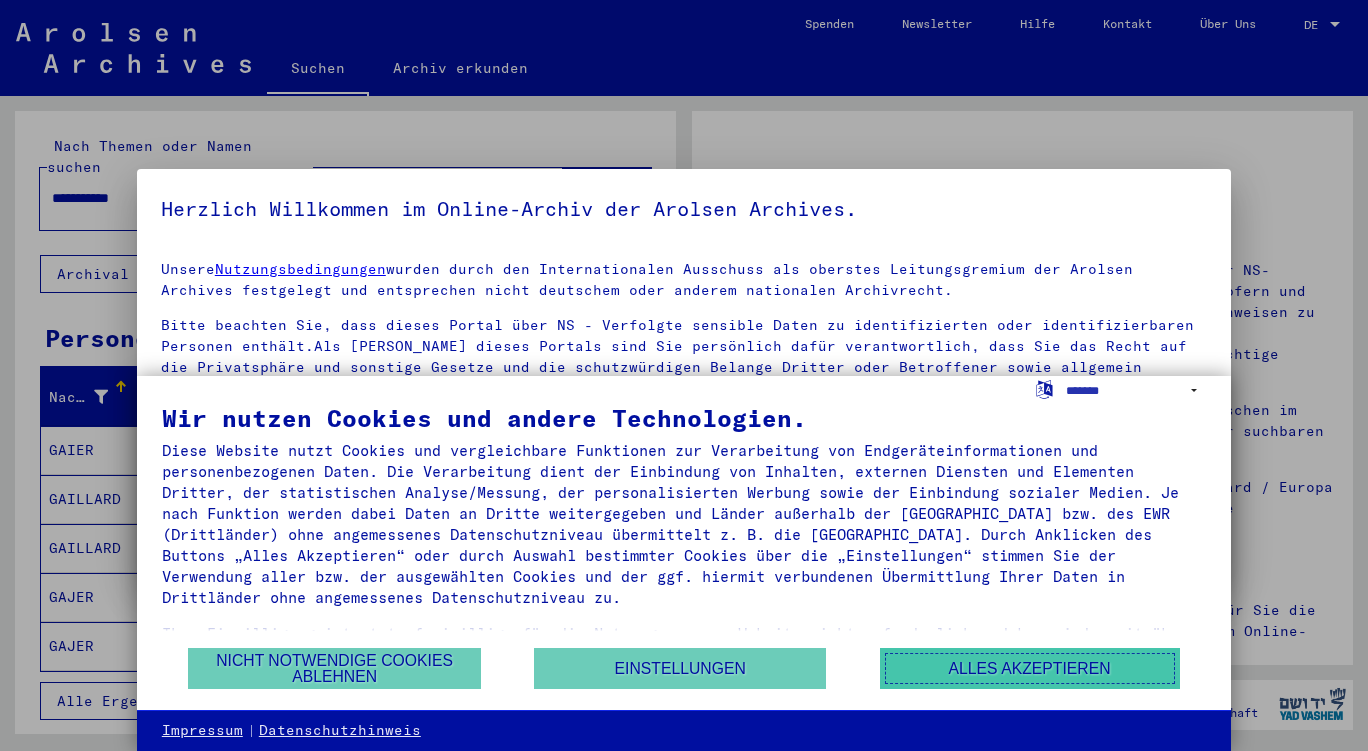 click on "Alles akzeptieren" at bounding box center (1030, 668) 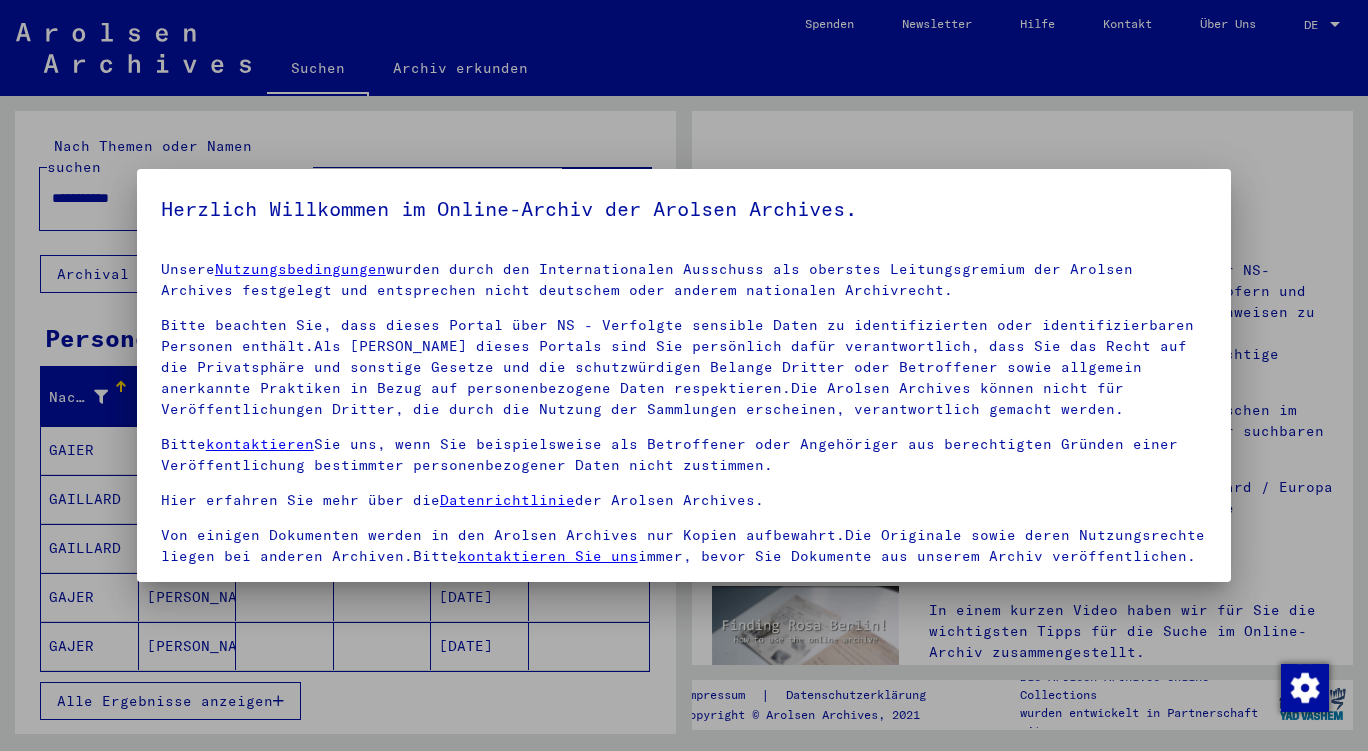 scroll, scrollTop: 167, scrollLeft: 0, axis: vertical 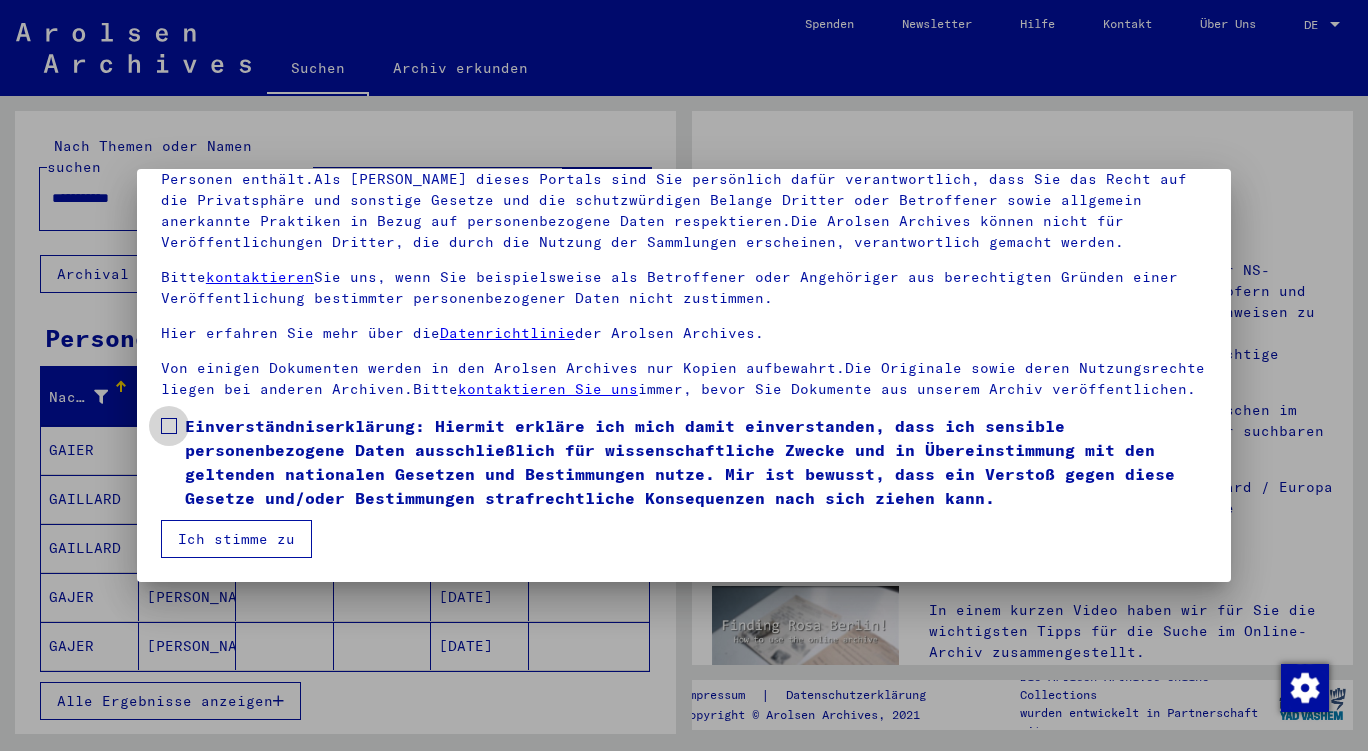 click at bounding box center (169, 426) 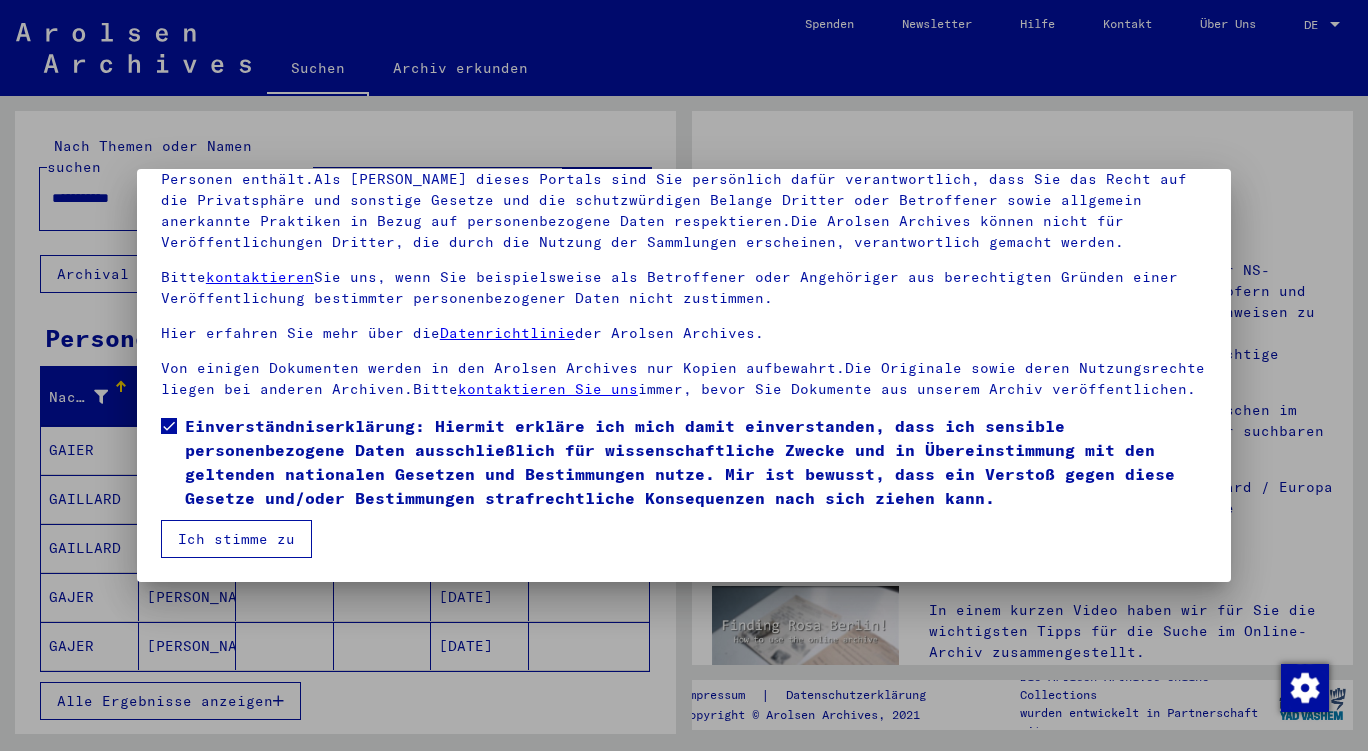 click on "Ich stimme zu" at bounding box center [236, 539] 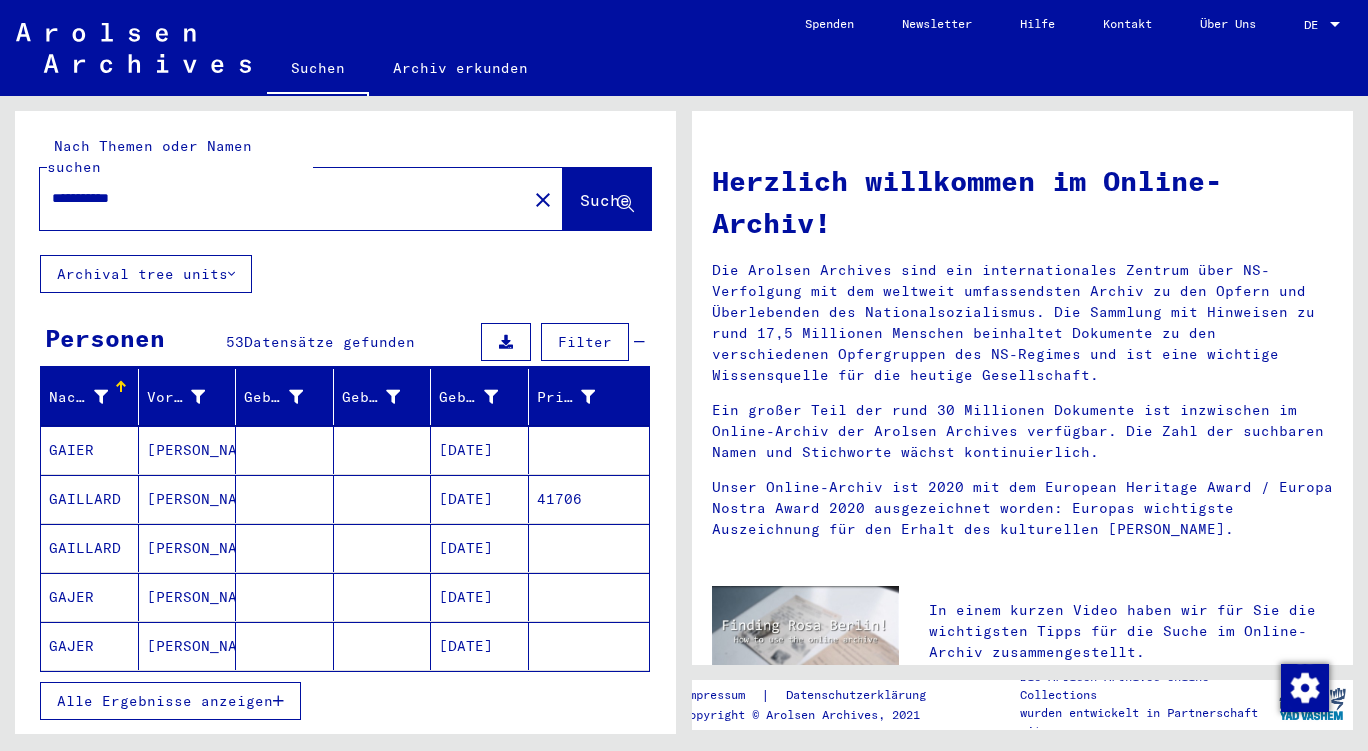 click on "Archival tree units" 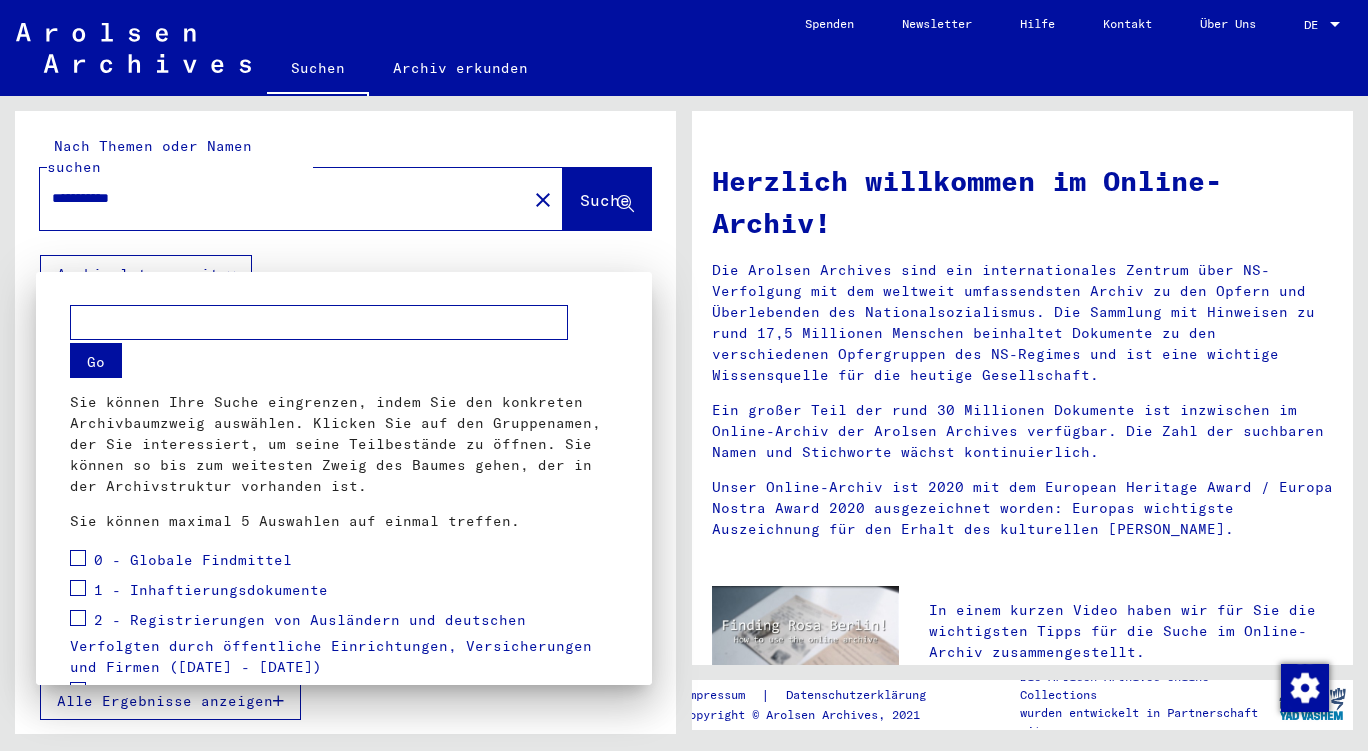 click at bounding box center [78, 588] 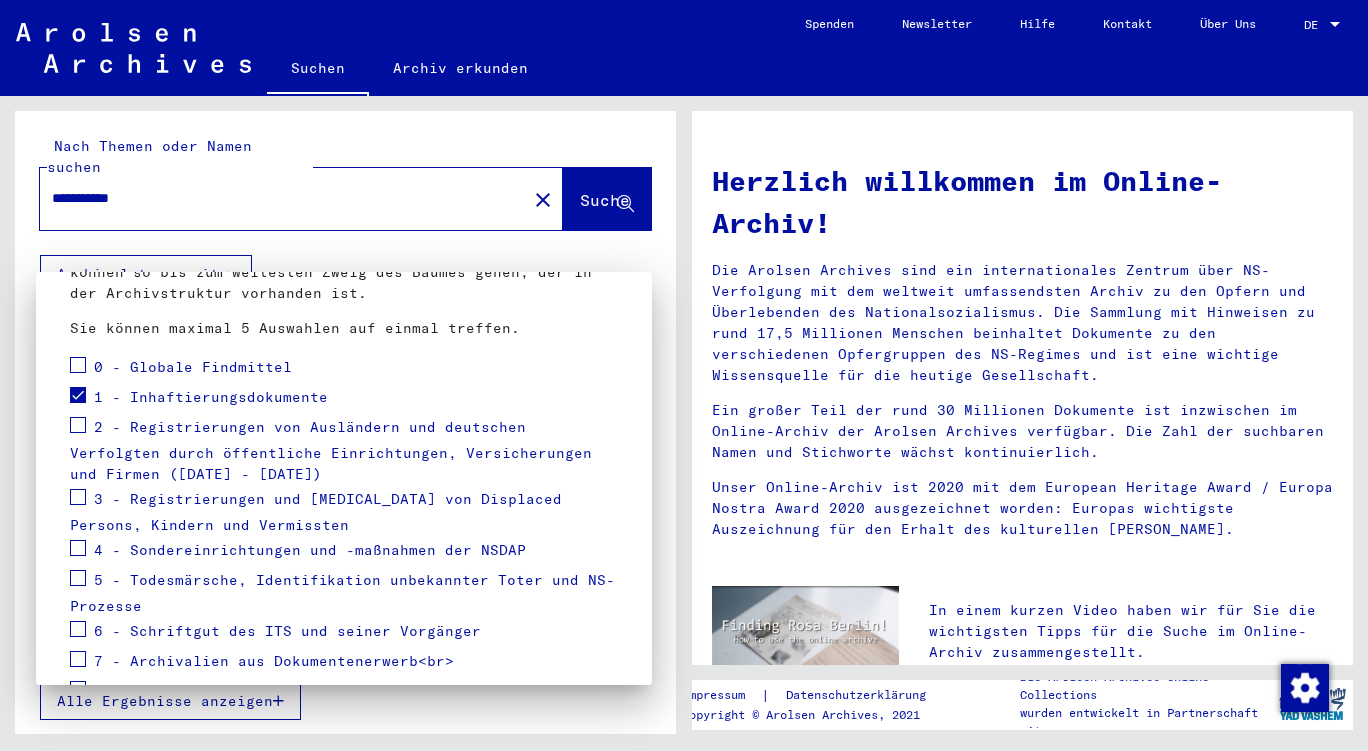 scroll, scrollTop: 194, scrollLeft: 0, axis: vertical 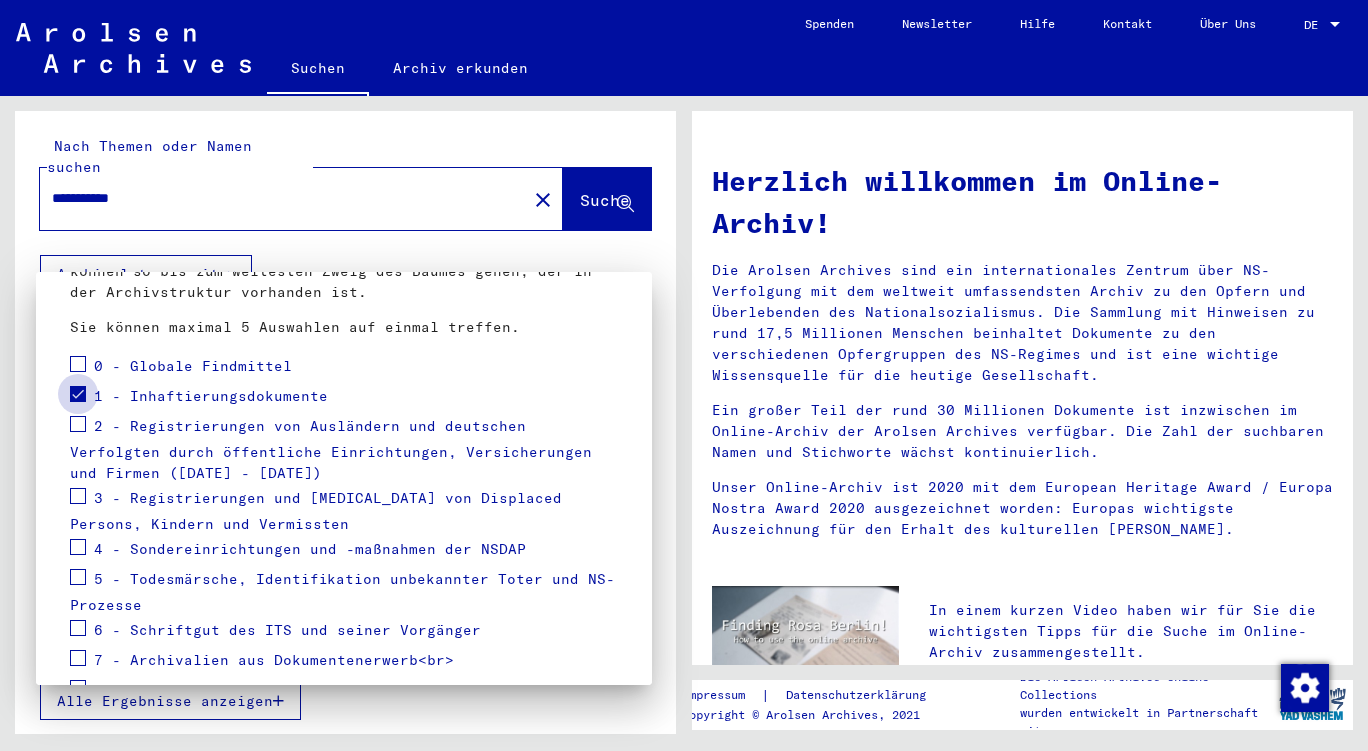 click at bounding box center [78, 394] 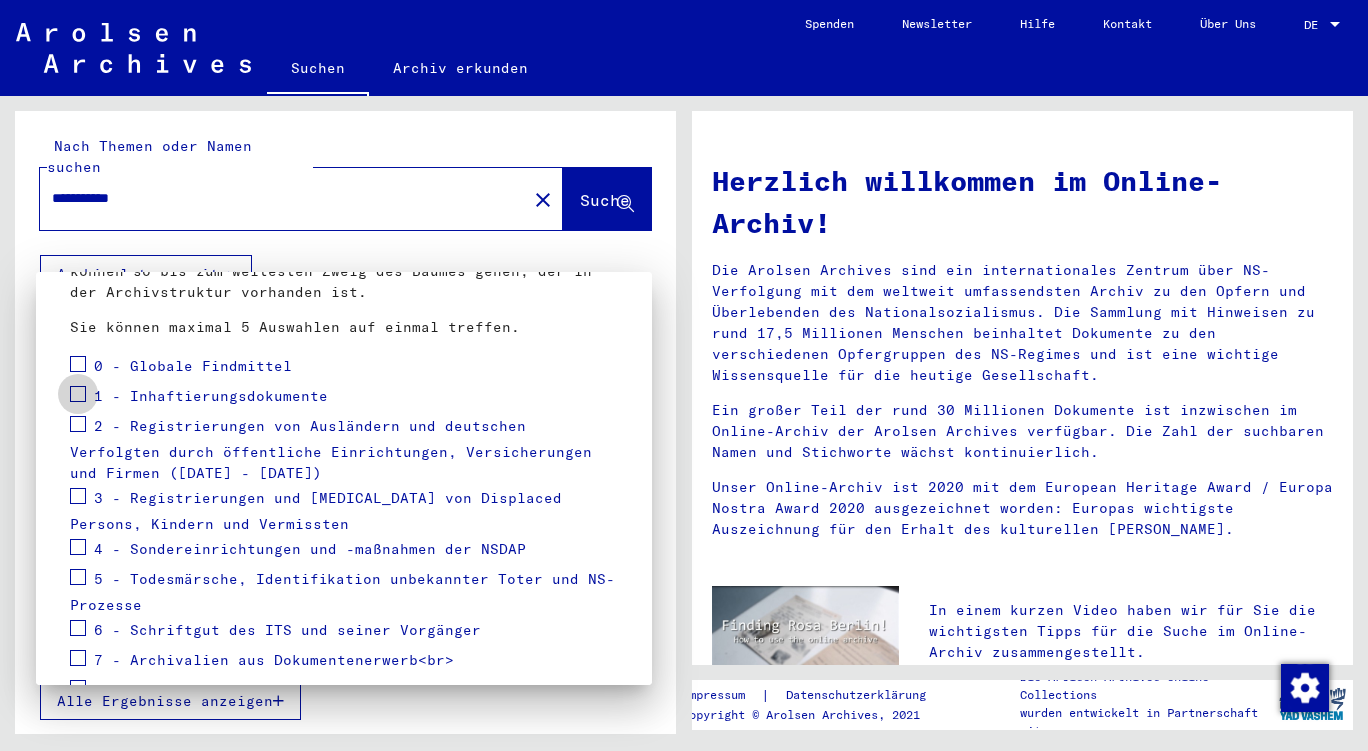 click at bounding box center [78, 394] 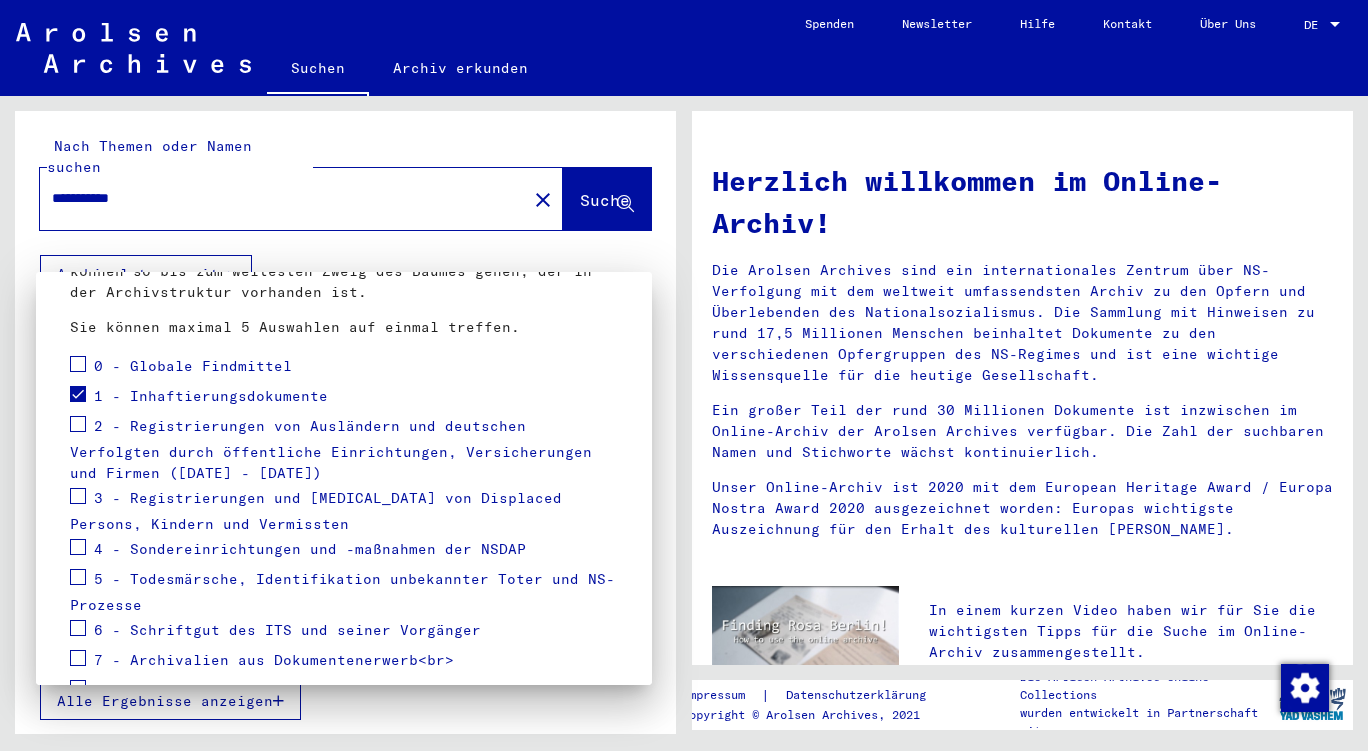 click at bounding box center (684, 375) 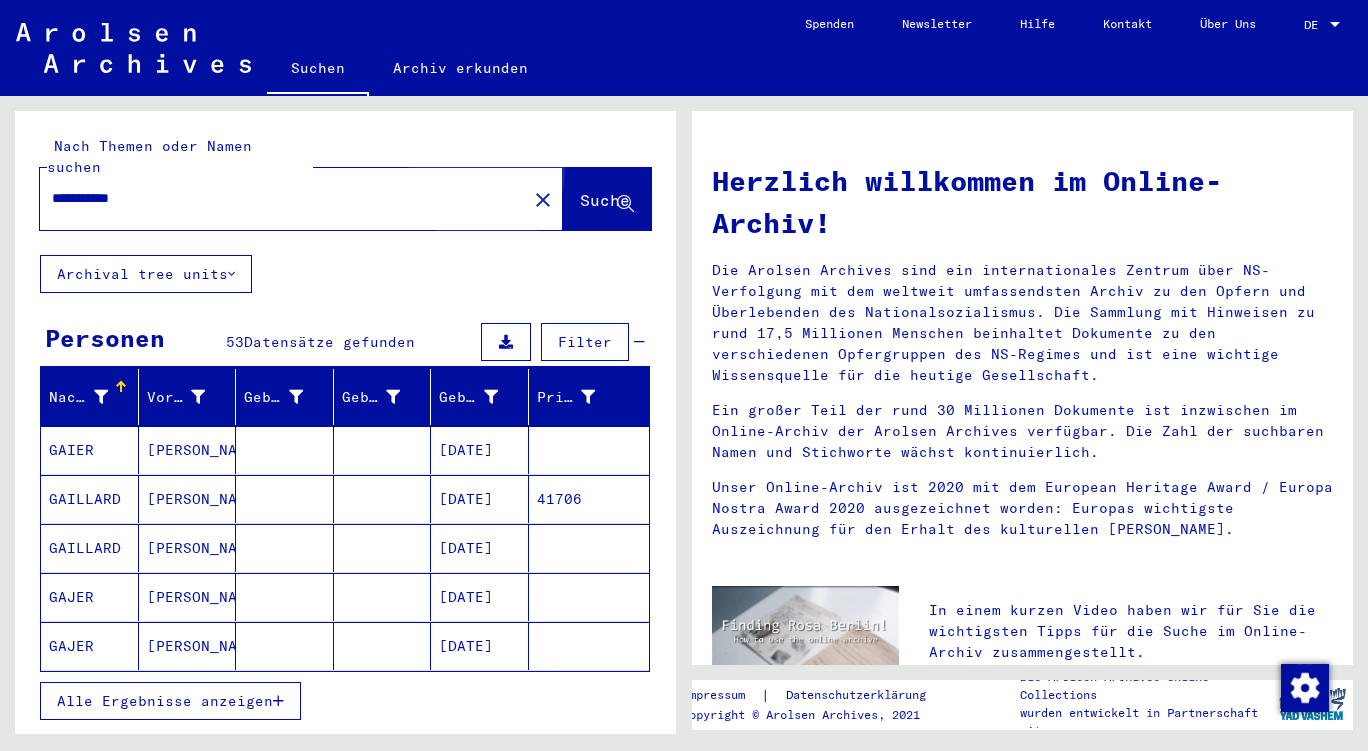 click on "Suche" 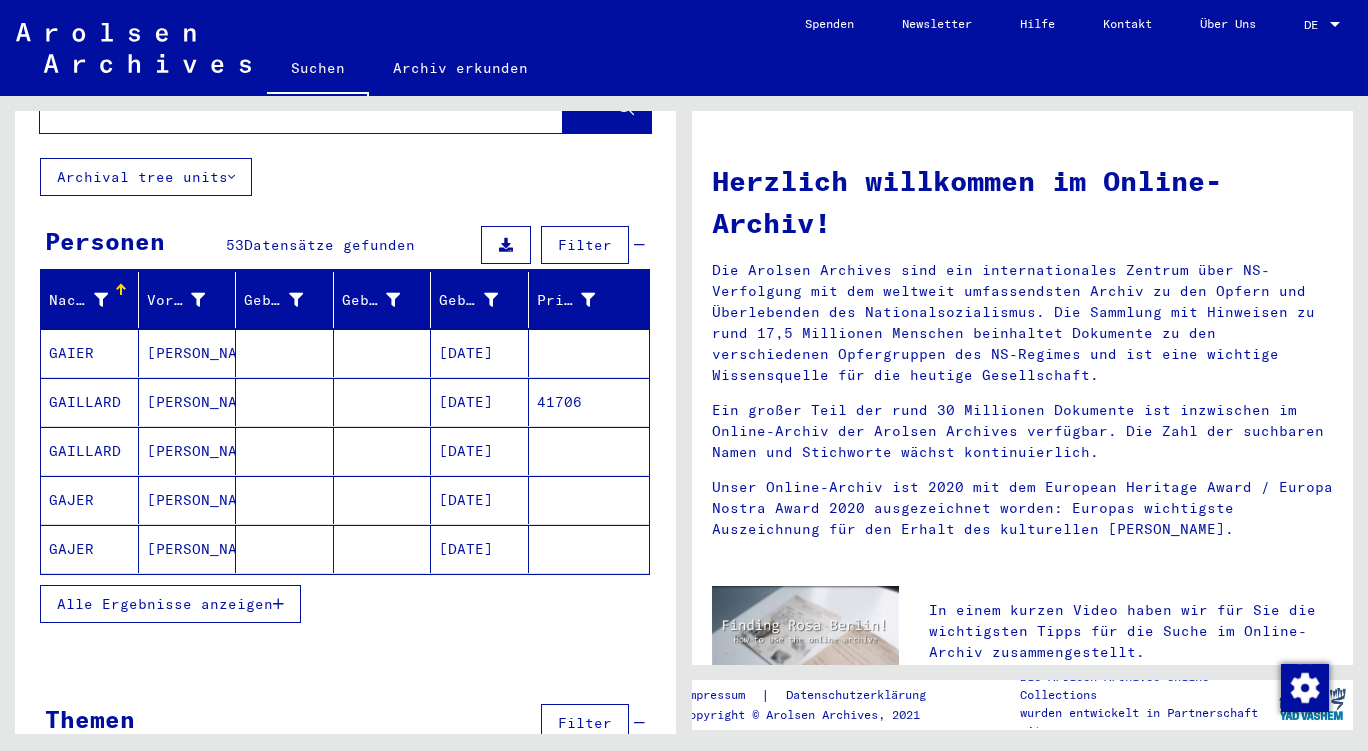 scroll, scrollTop: 102, scrollLeft: 0, axis: vertical 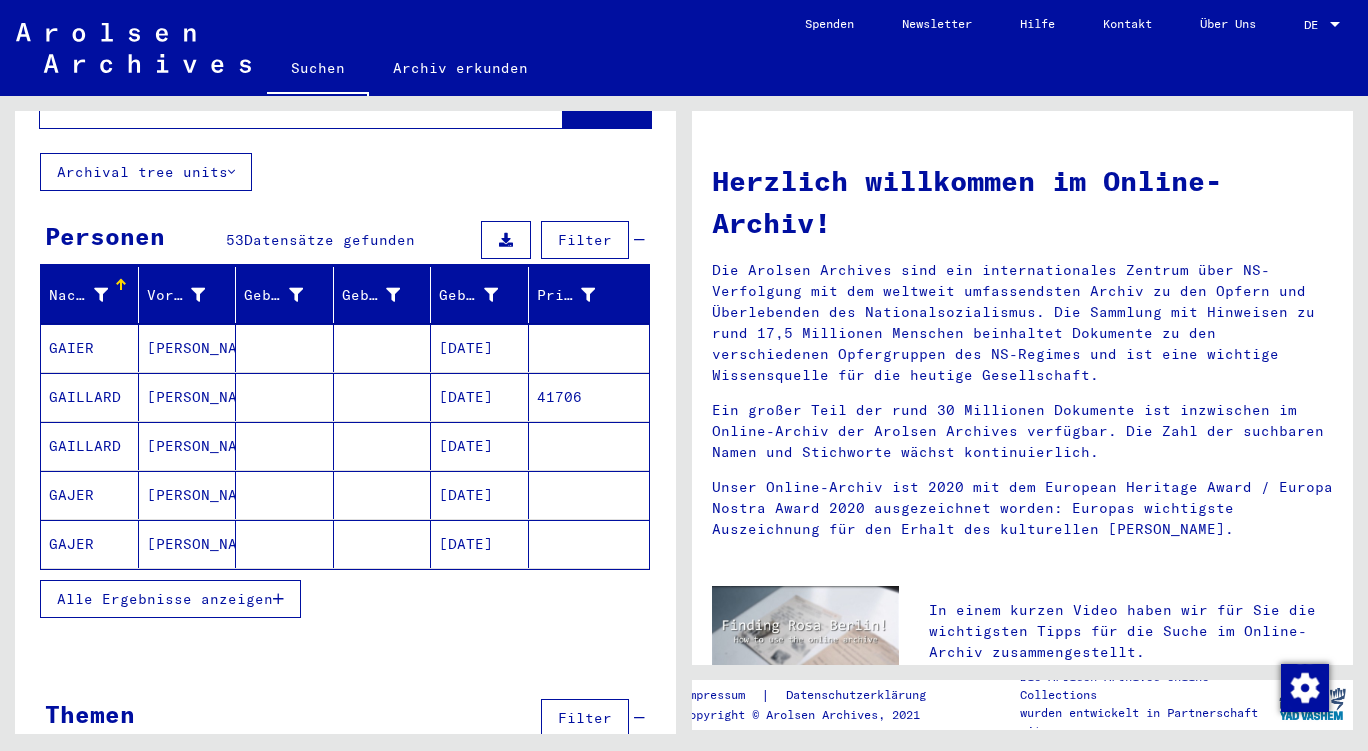 click on "Alle Ergebnisse anzeigen" at bounding box center (165, 599) 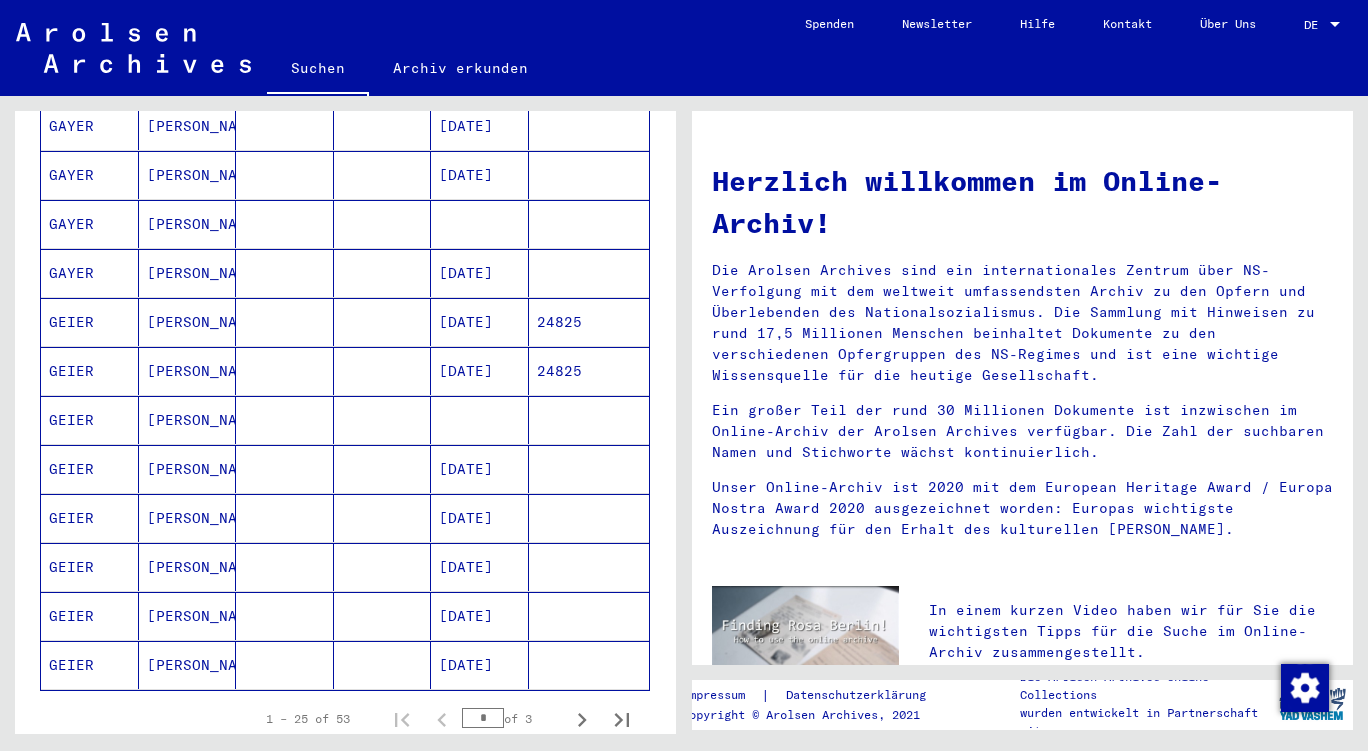 scroll, scrollTop: 1149, scrollLeft: 0, axis: vertical 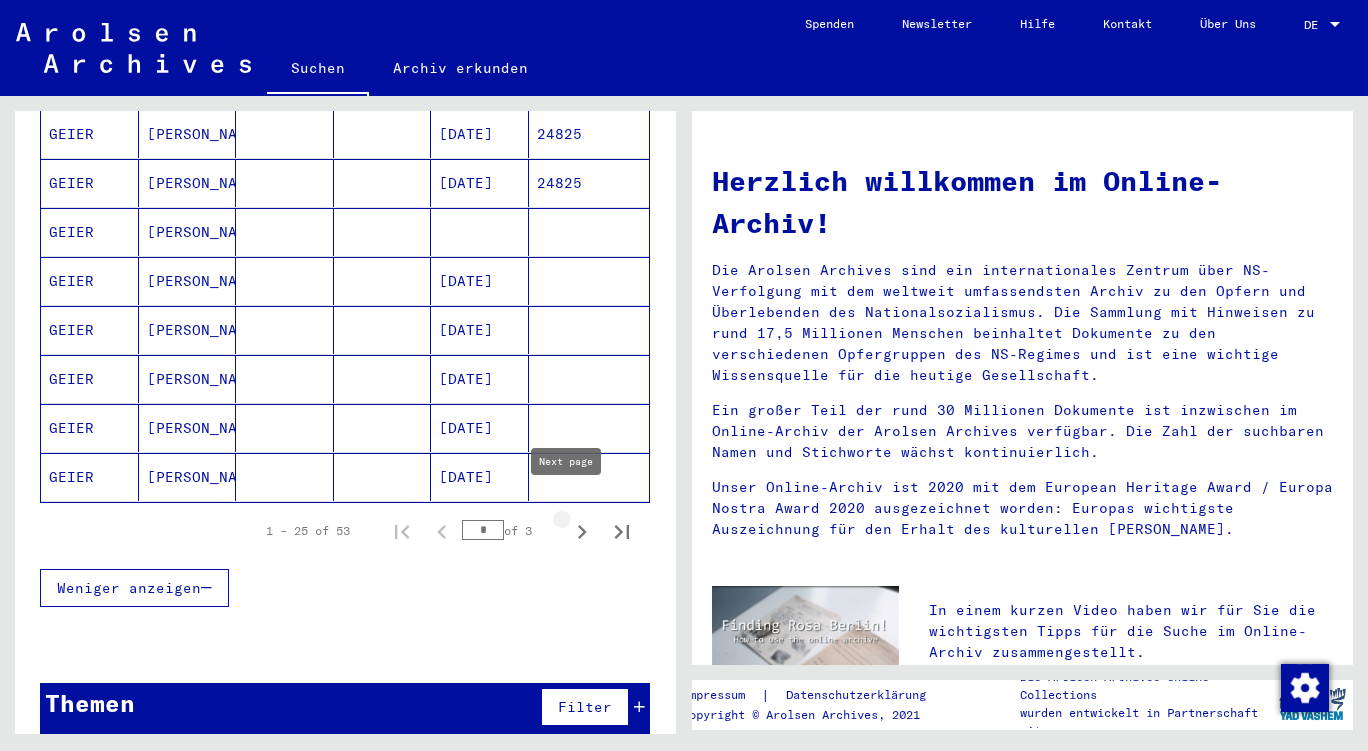 click 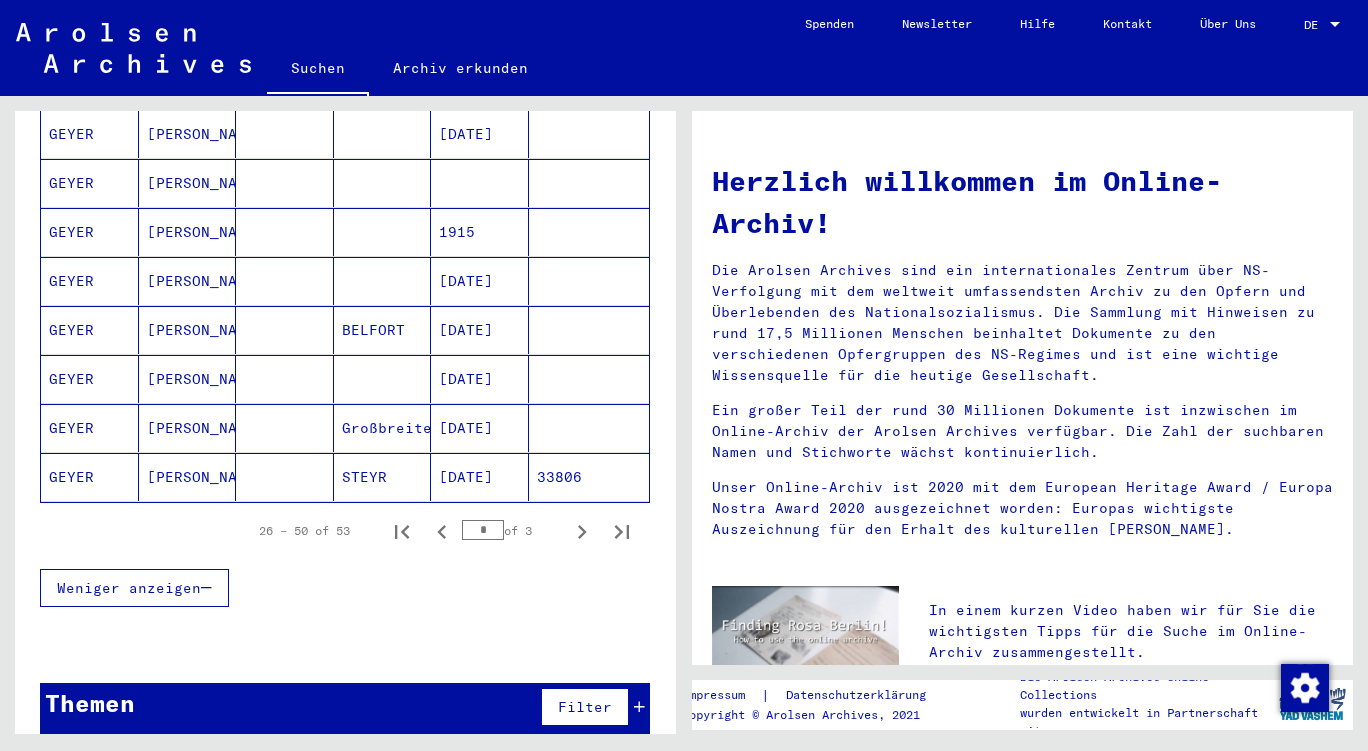 click on "[DATE]" 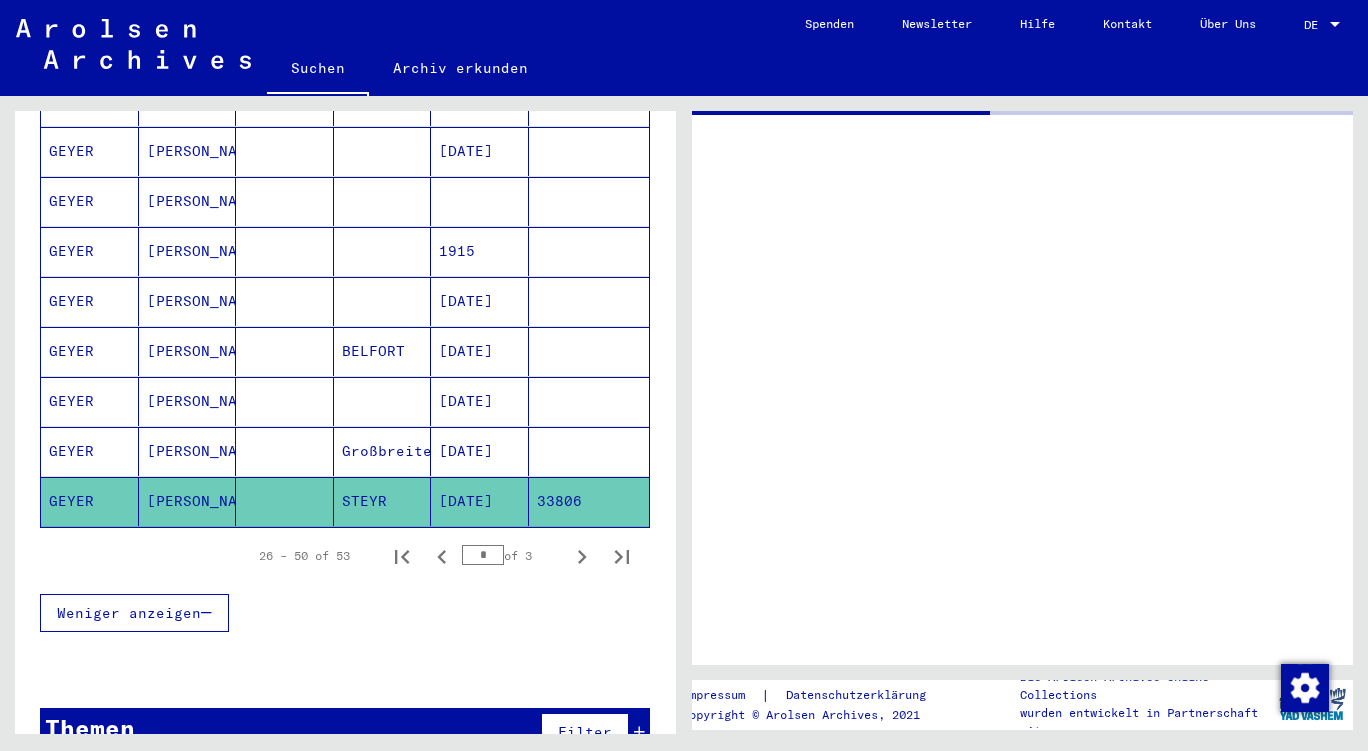 scroll, scrollTop: 1167, scrollLeft: 0, axis: vertical 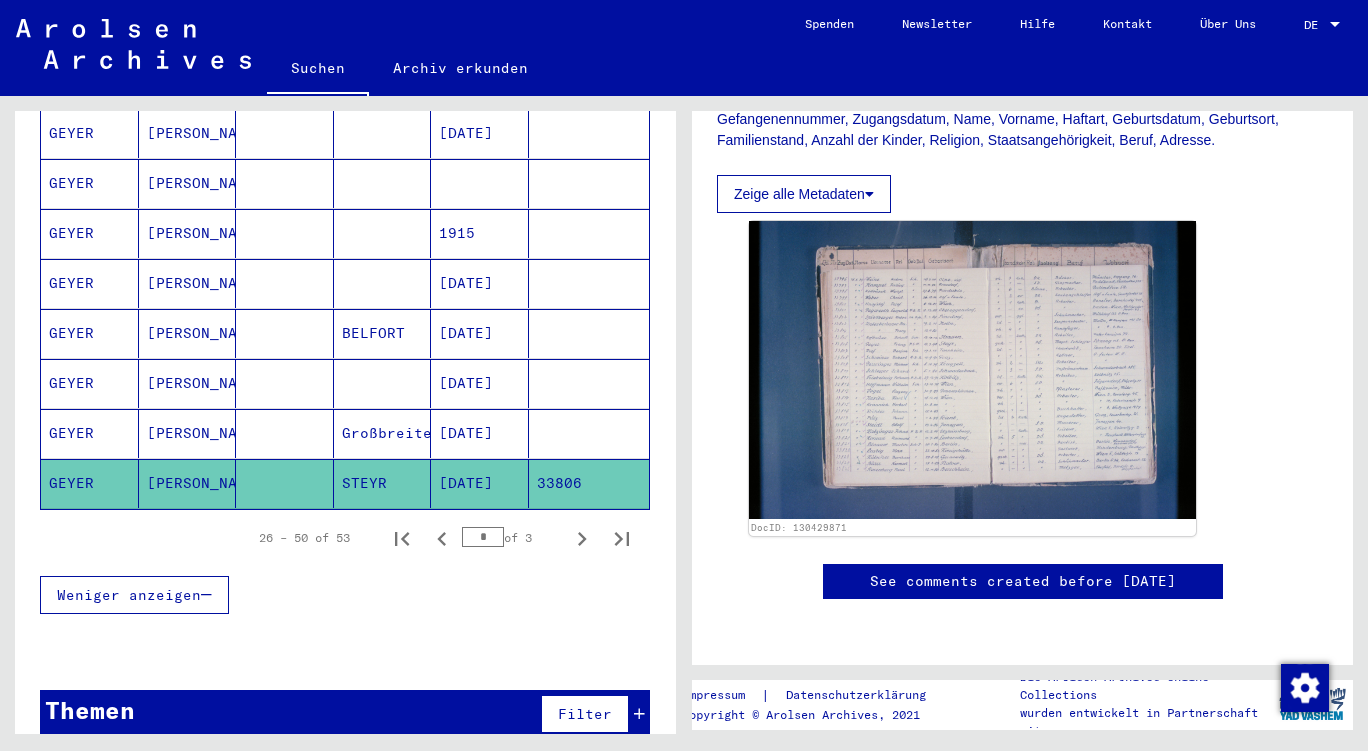 click 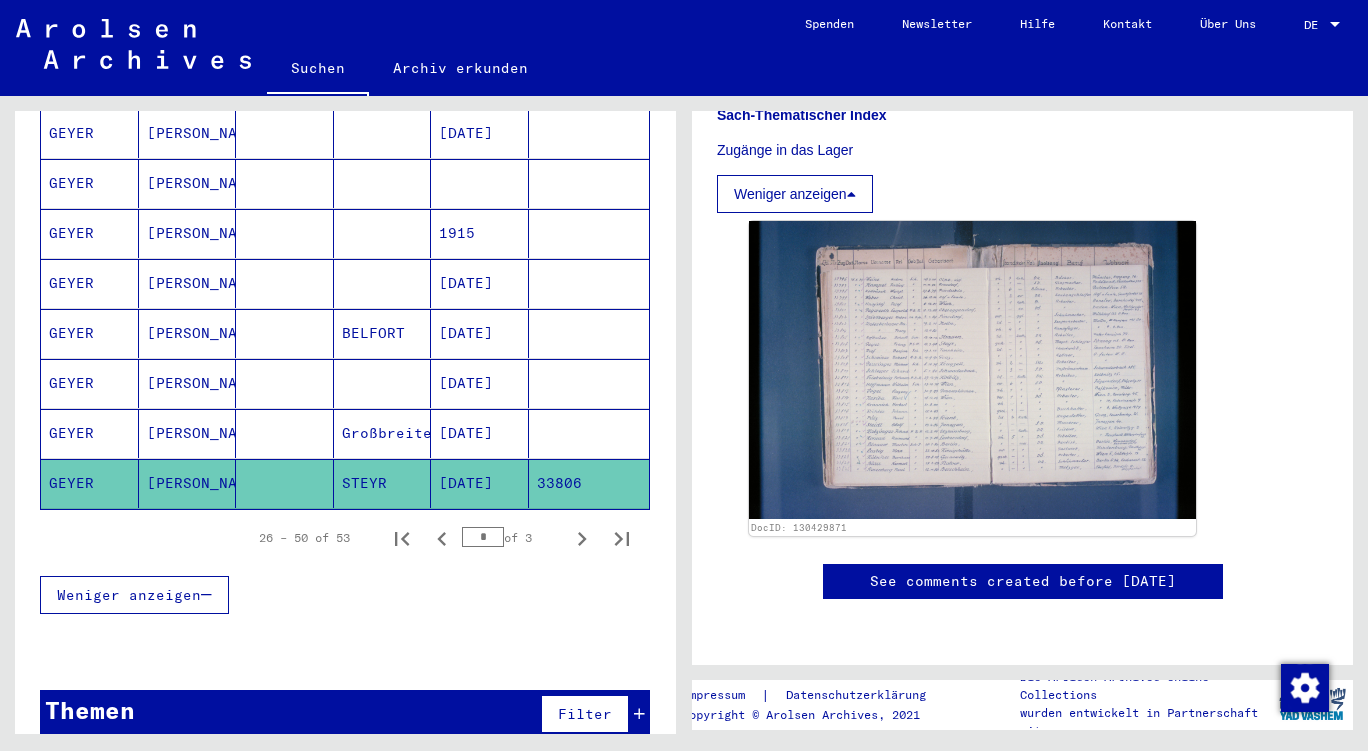 scroll, scrollTop: 1011, scrollLeft: 0, axis: vertical 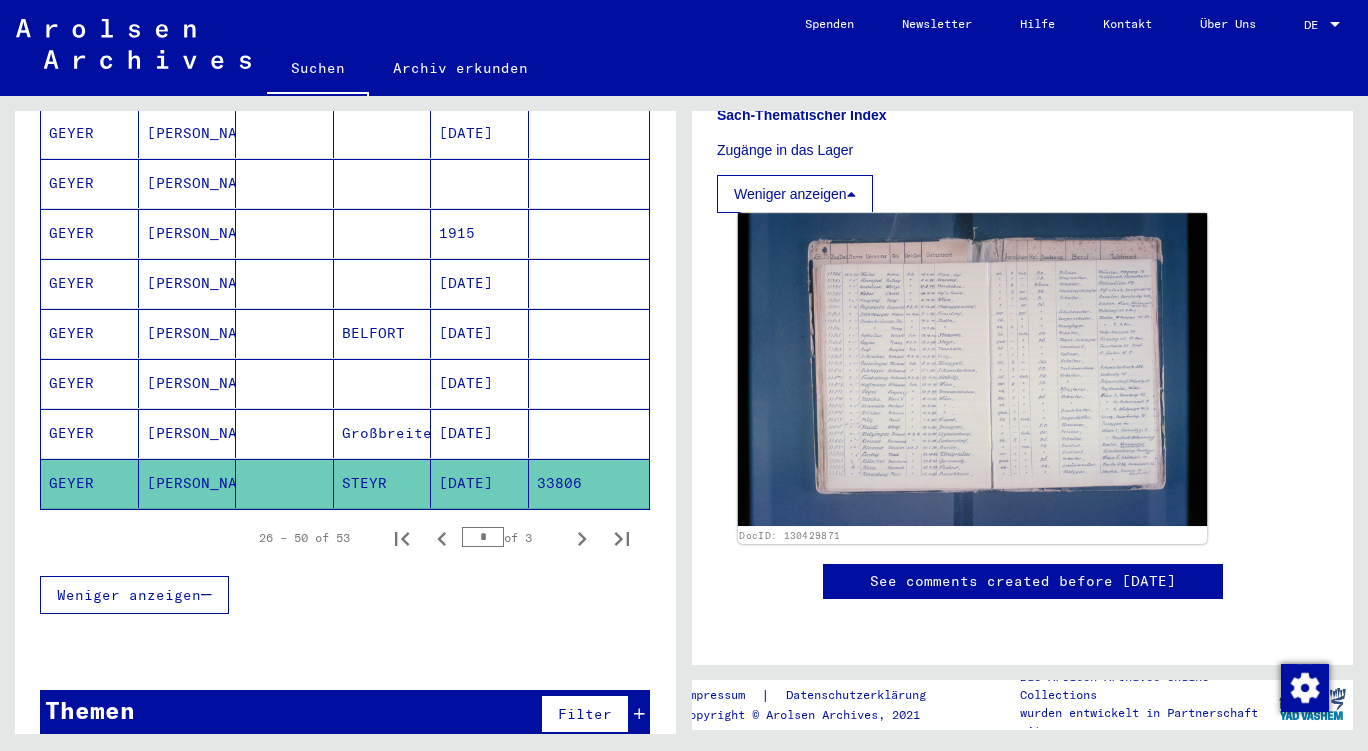 click 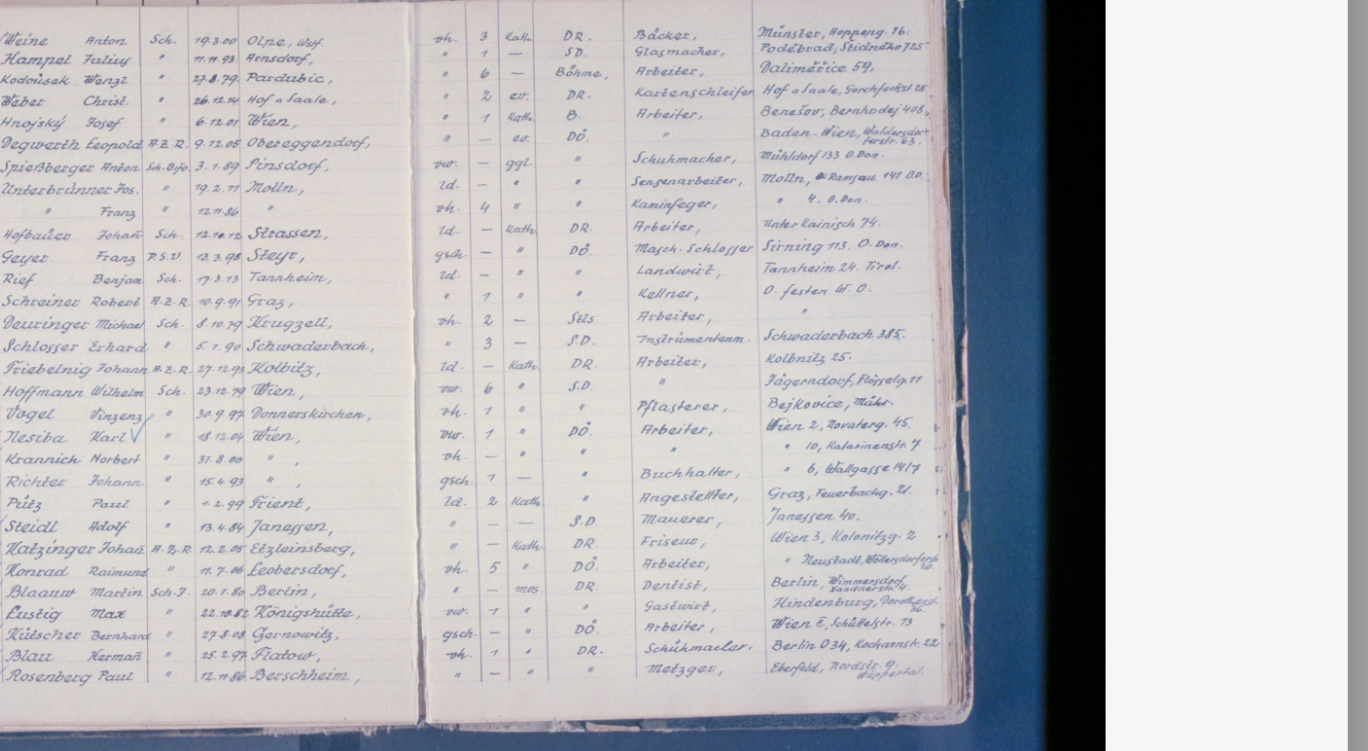 drag, startPoint x: 694, startPoint y: 287, endPoint x: 794, endPoint y: 313, distance: 103.32473 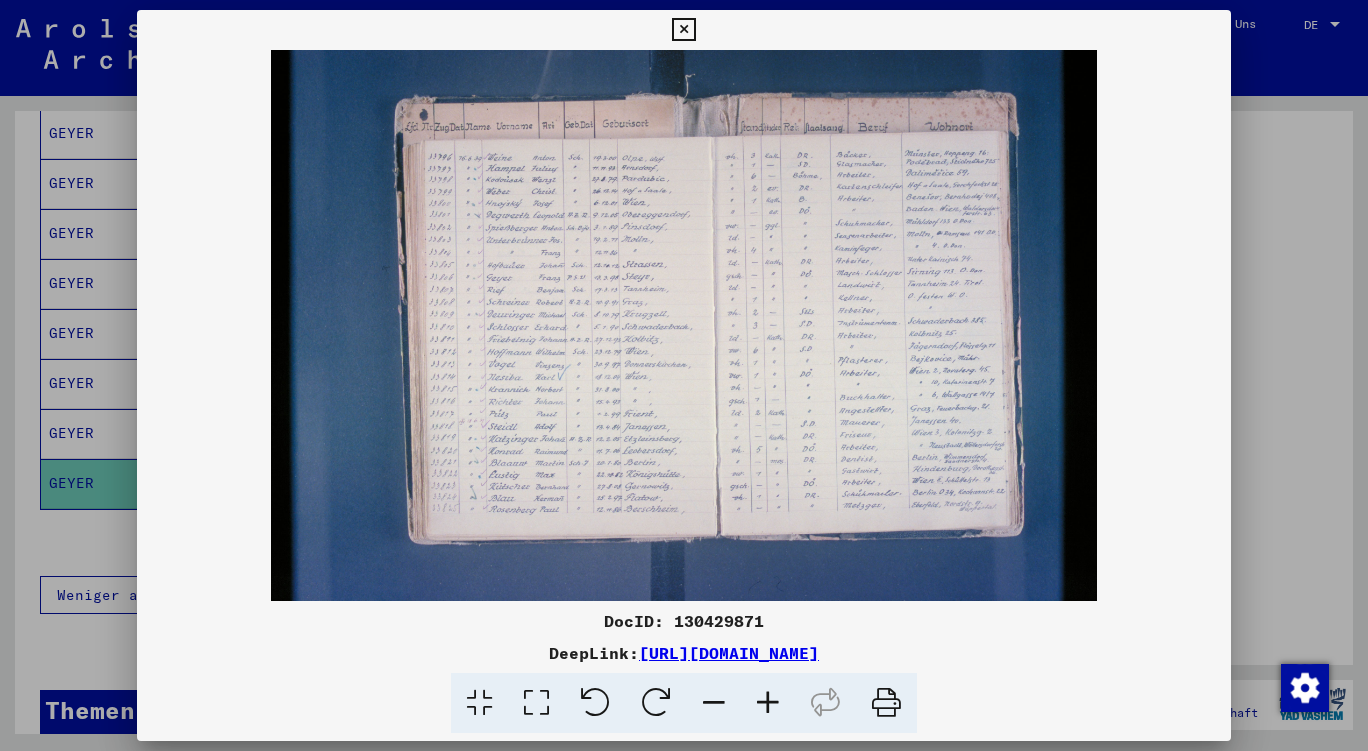 click on "[URL][DOMAIN_NAME]" at bounding box center [729, 653] 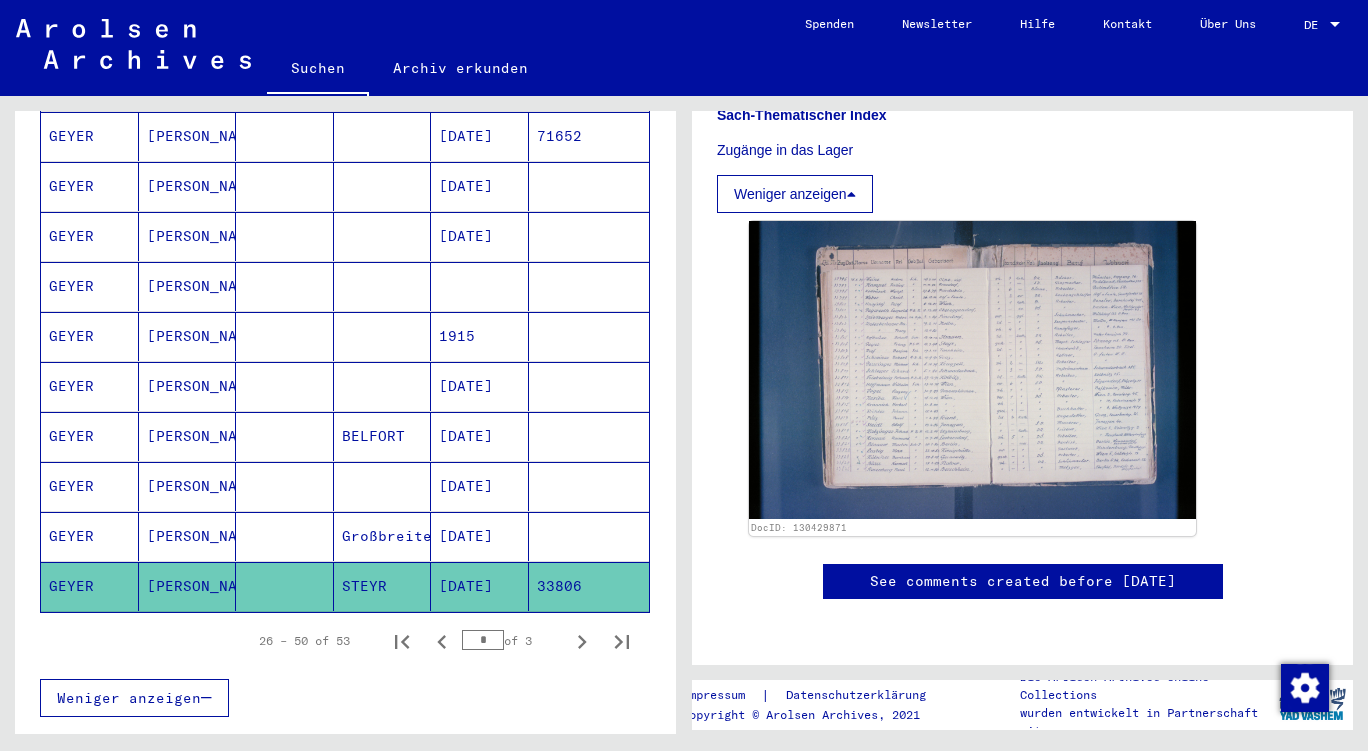 click 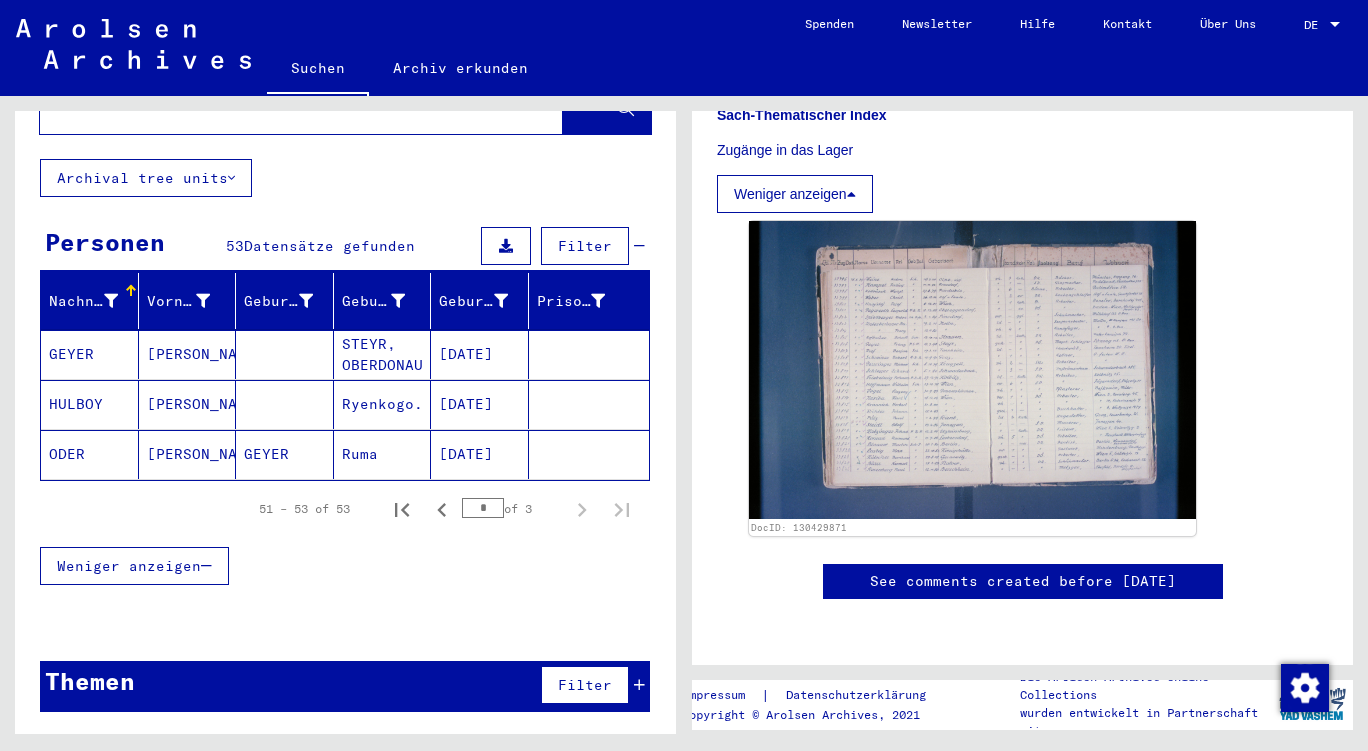 scroll, scrollTop: 74, scrollLeft: 0, axis: vertical 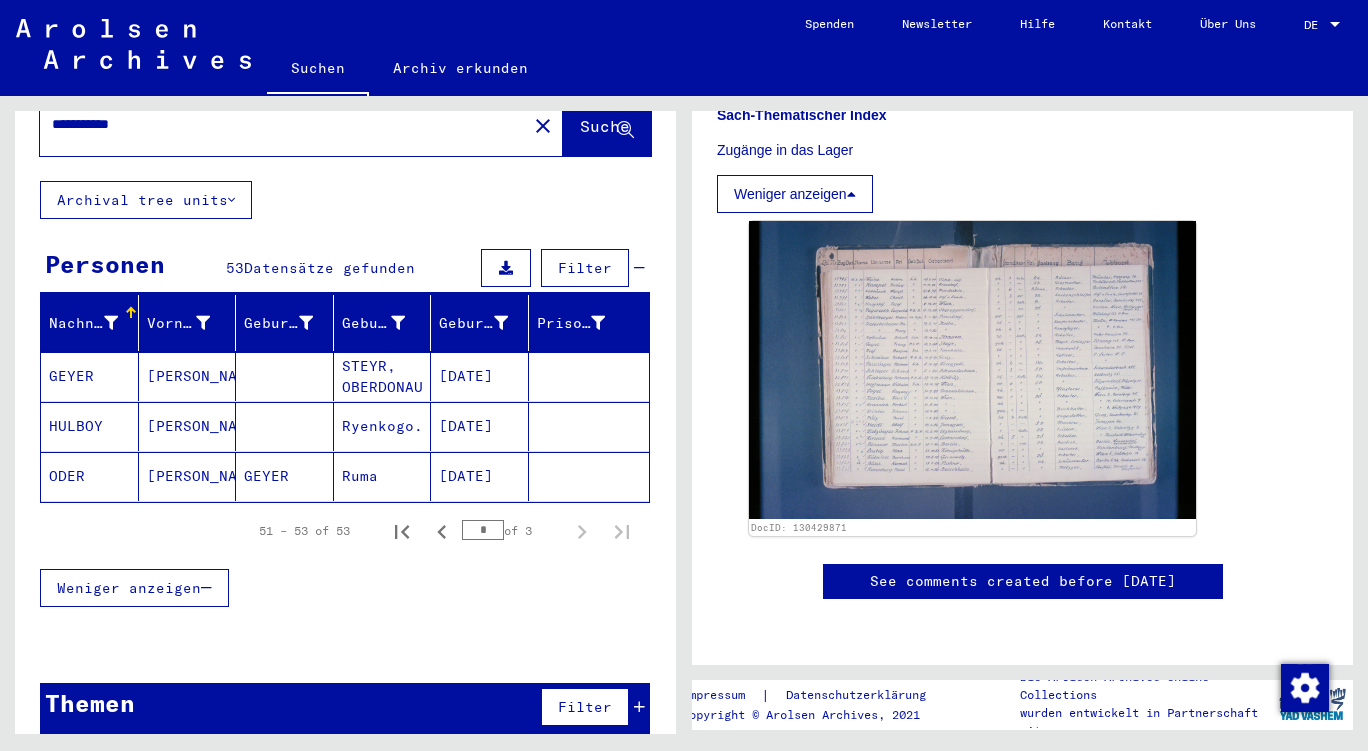 click on "STEYR, OBERDONAU" at bounding box center (383, 426) 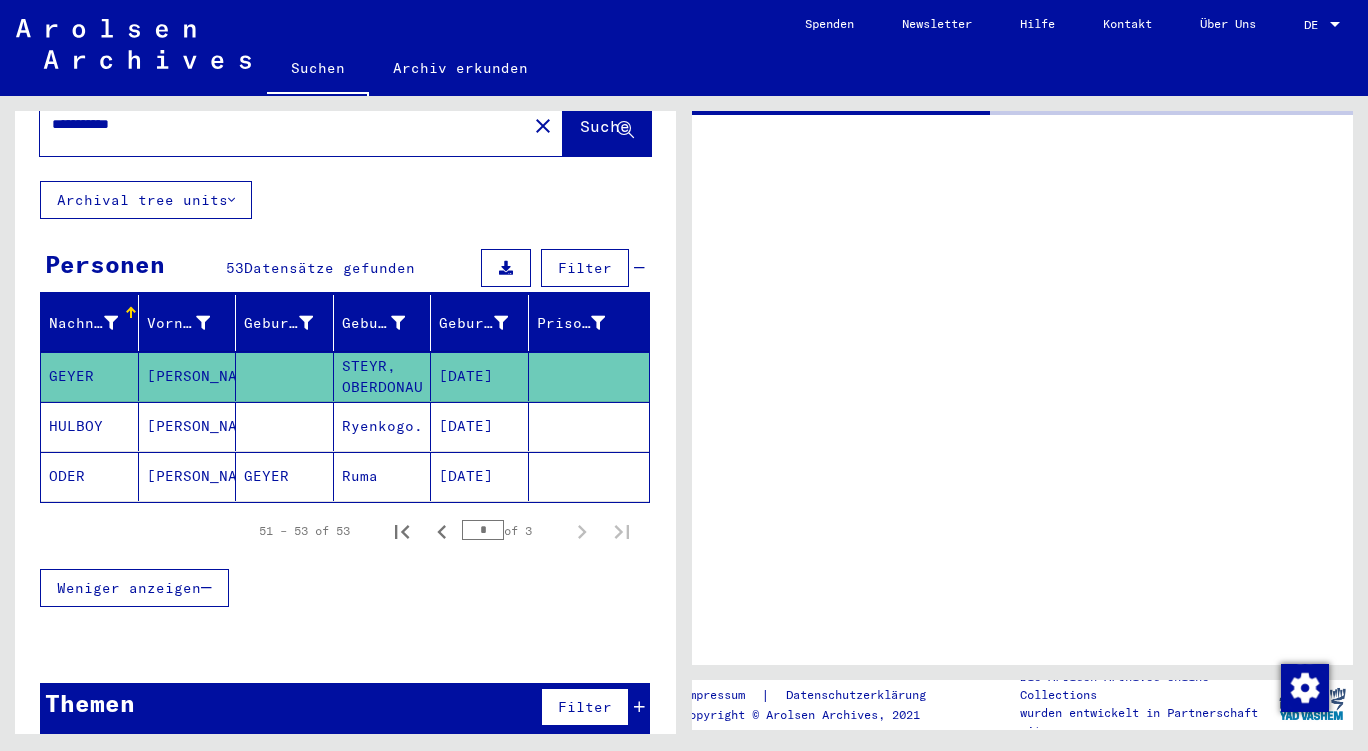 scroll, scrollTop: 0, scrollLeft: 0, axis: both 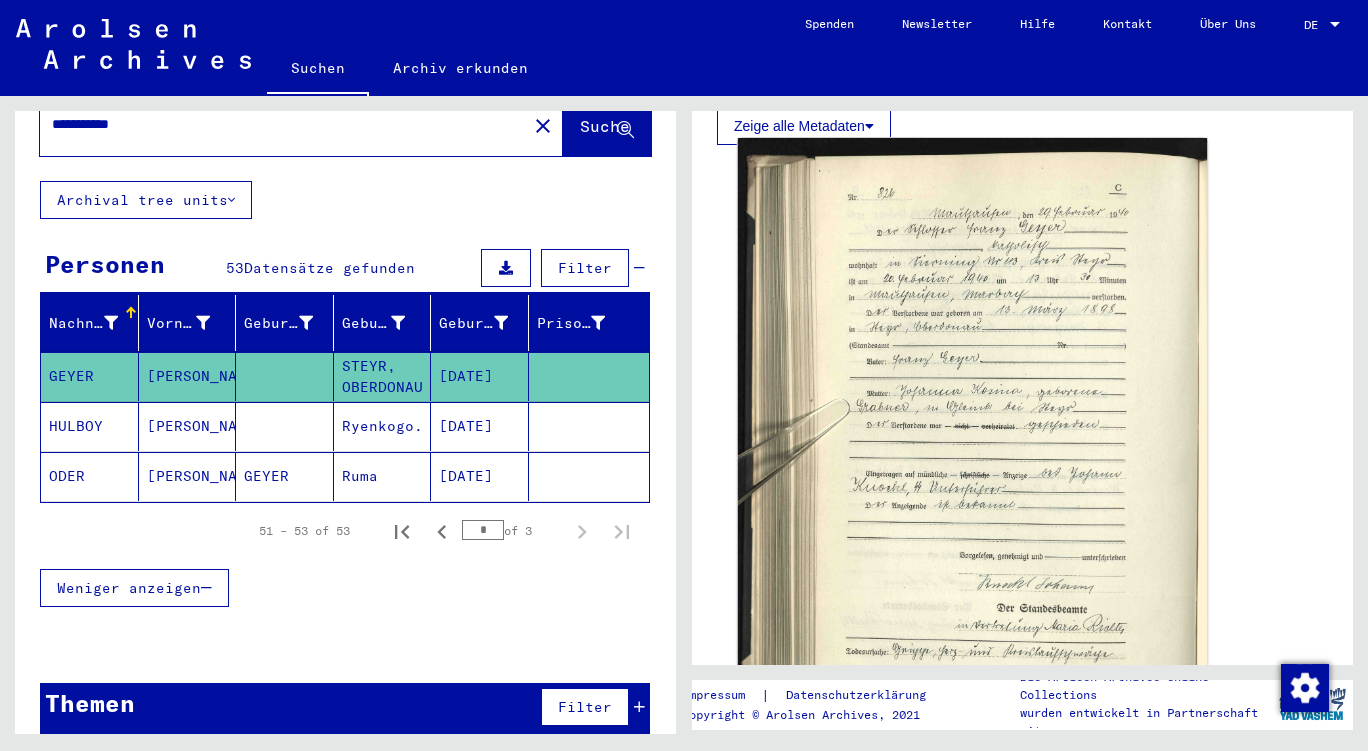 click 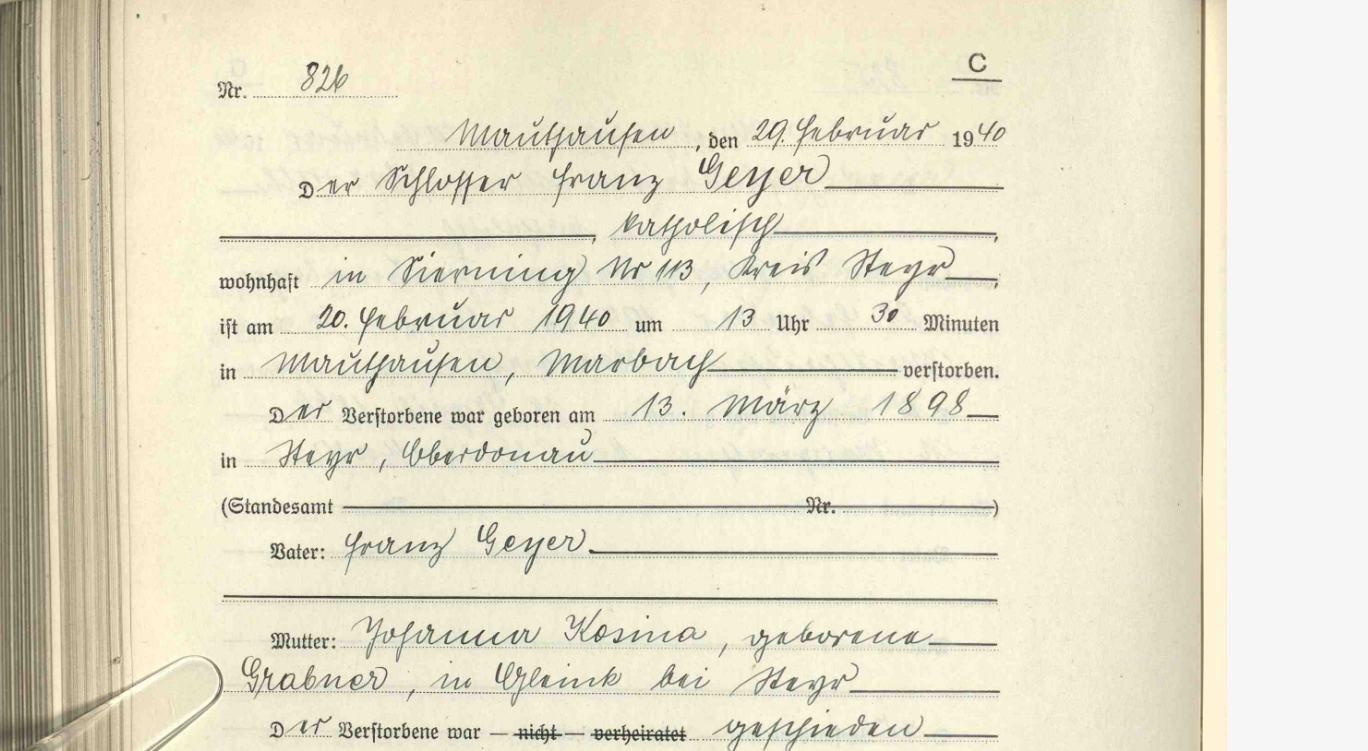 drag, startPoint x: 1092, startPoint y: 375, endPoint x: 800, endPoint y: 151, distance: 368.02173 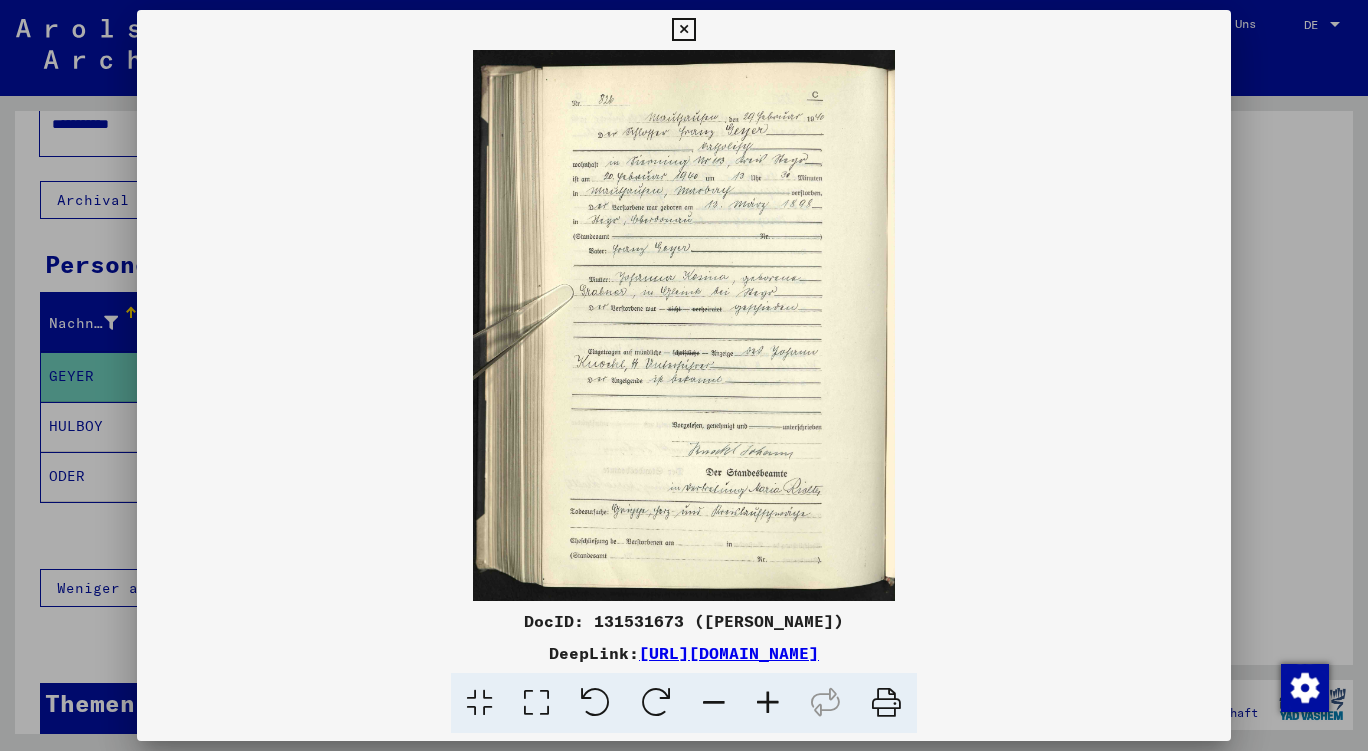 click at bounding box center (684, 325) 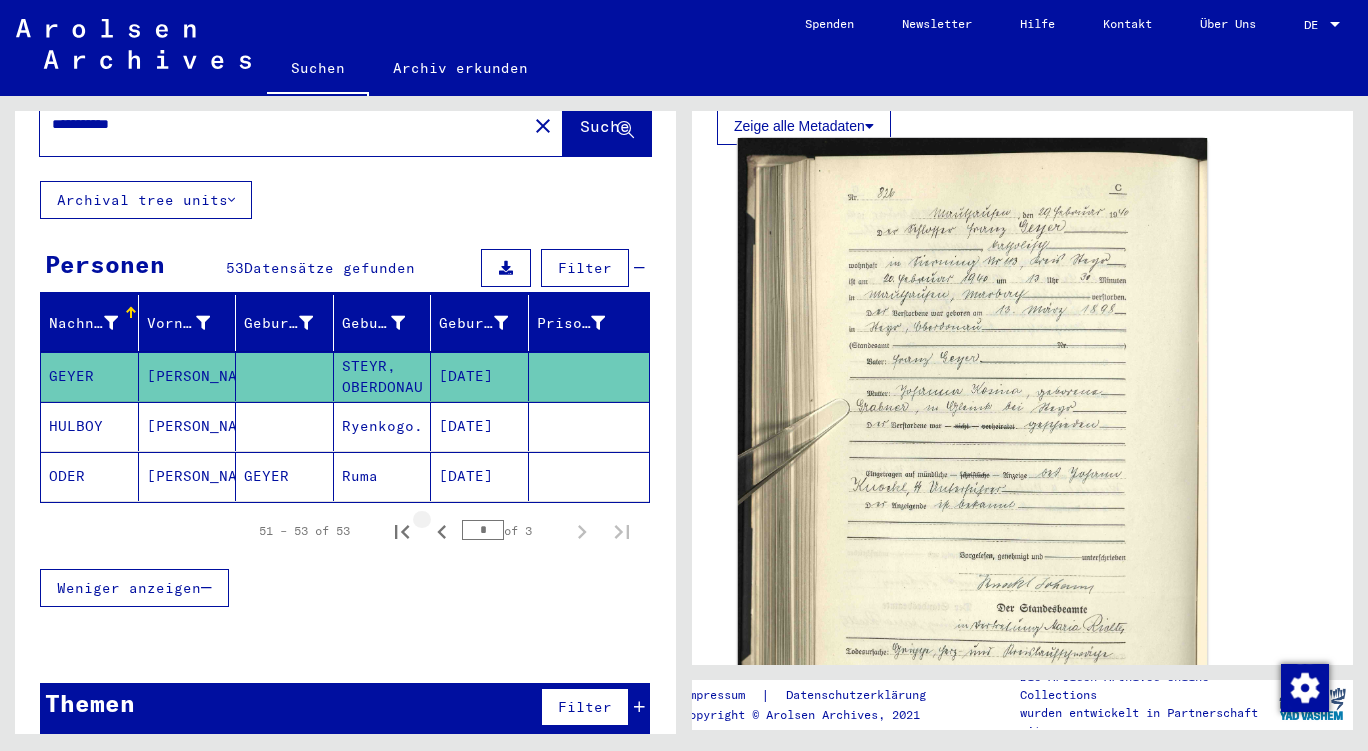 click 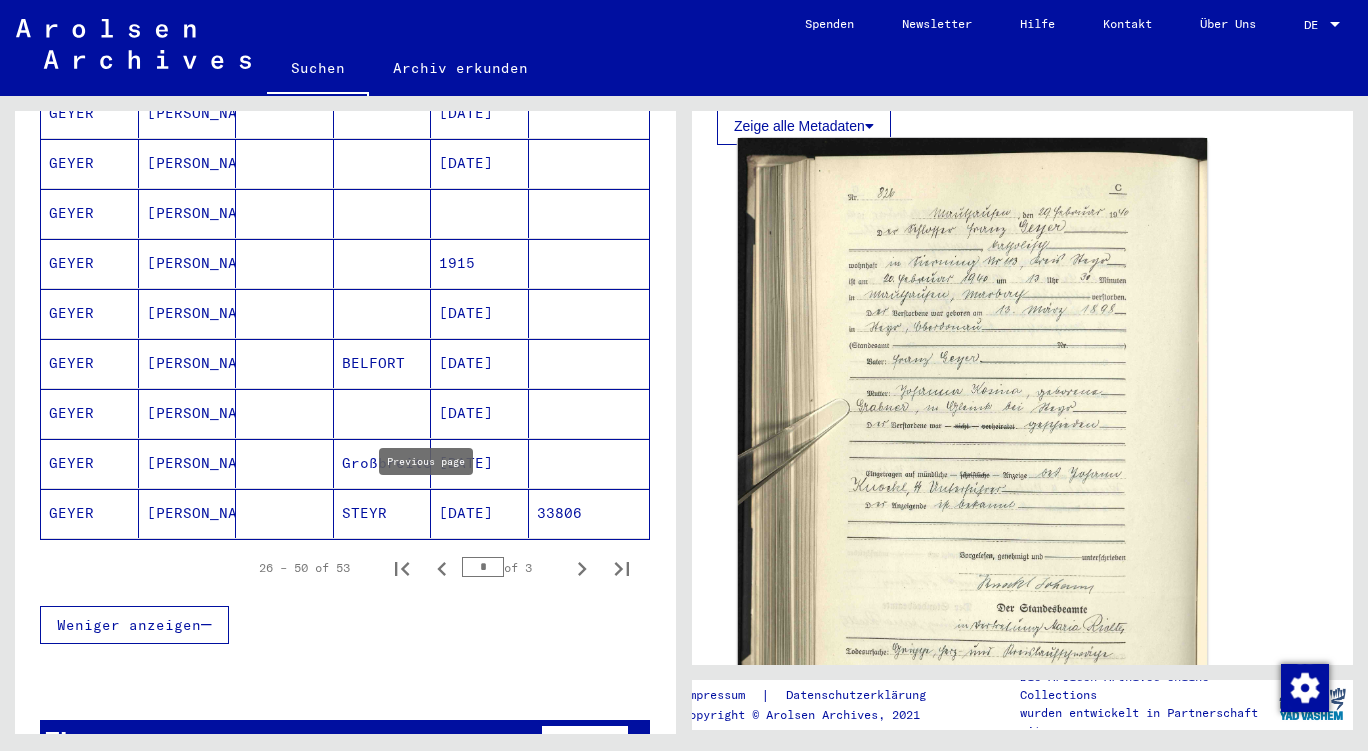 scroll, scrollTop: 1134, scrollLeft: 0, axis: vertical 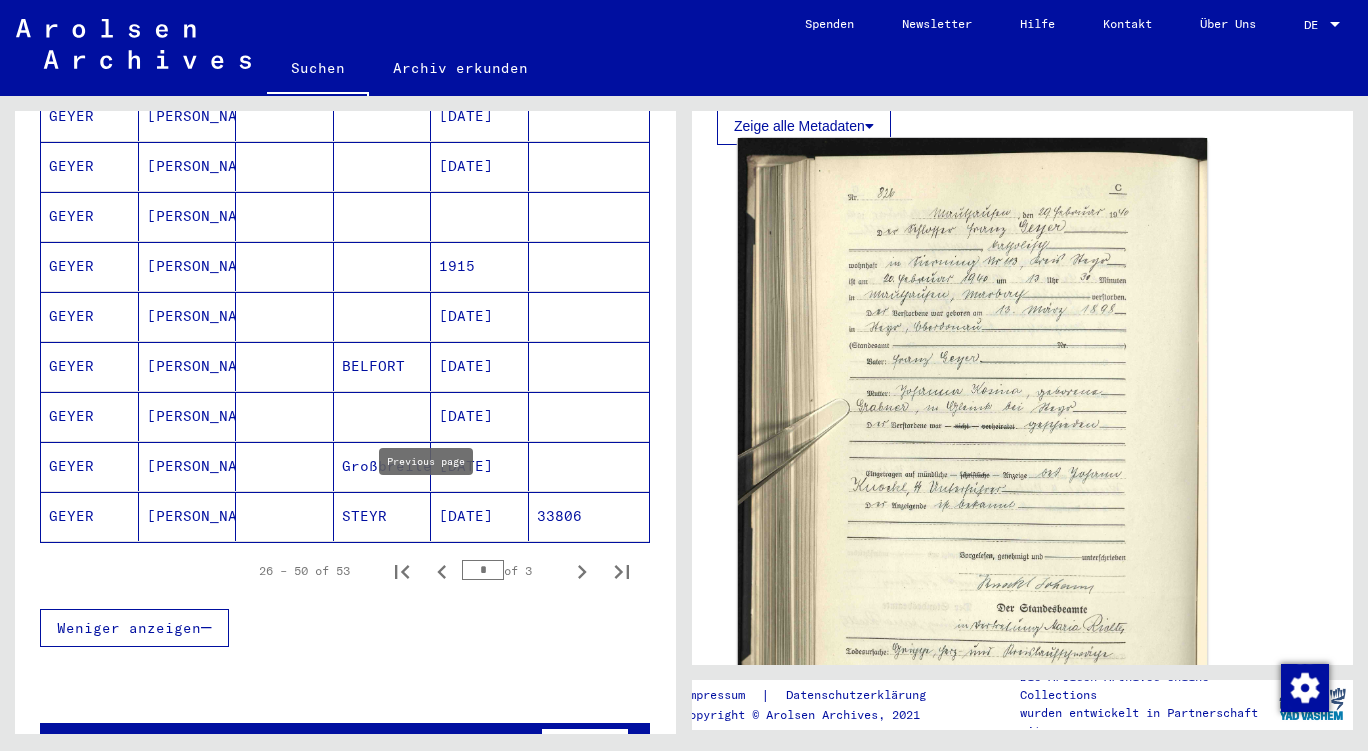 click at bounding box center (383, 266) 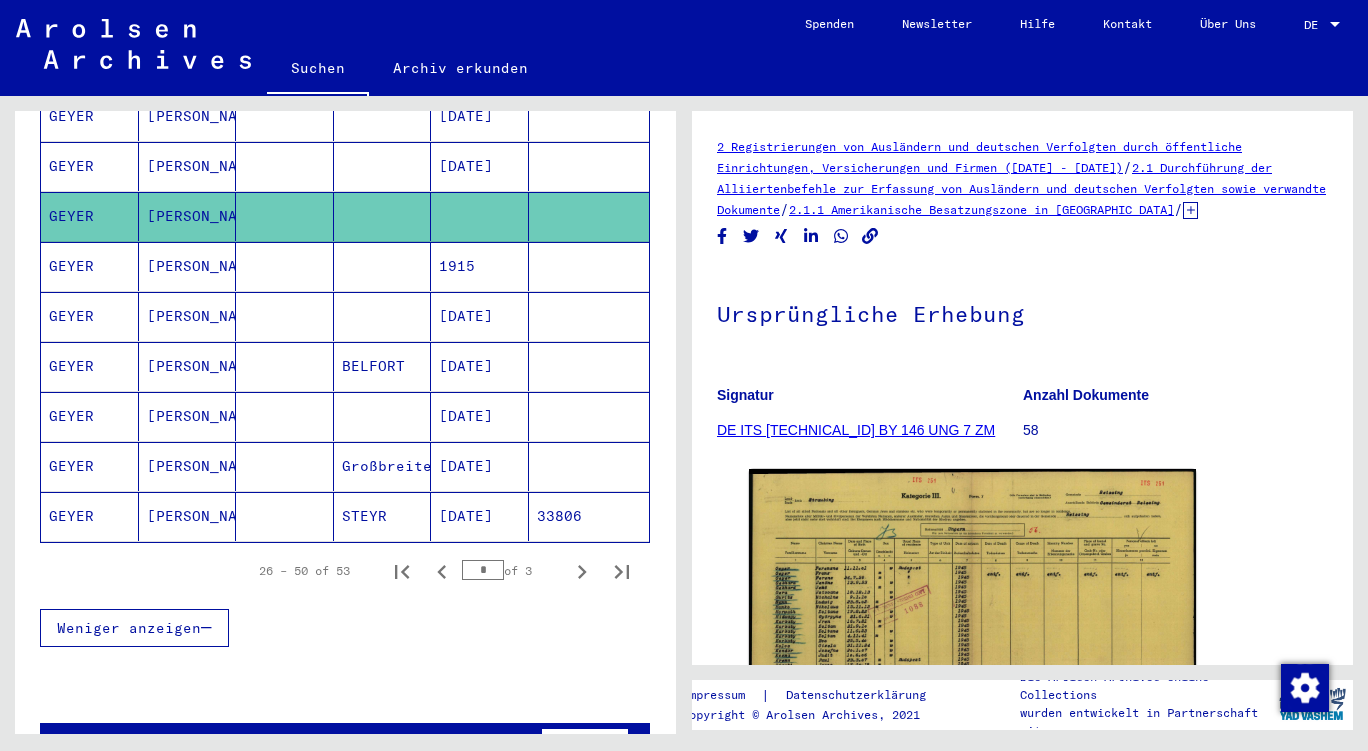scroll, scrollTop: 0, scrollLeft: 0, axis: both 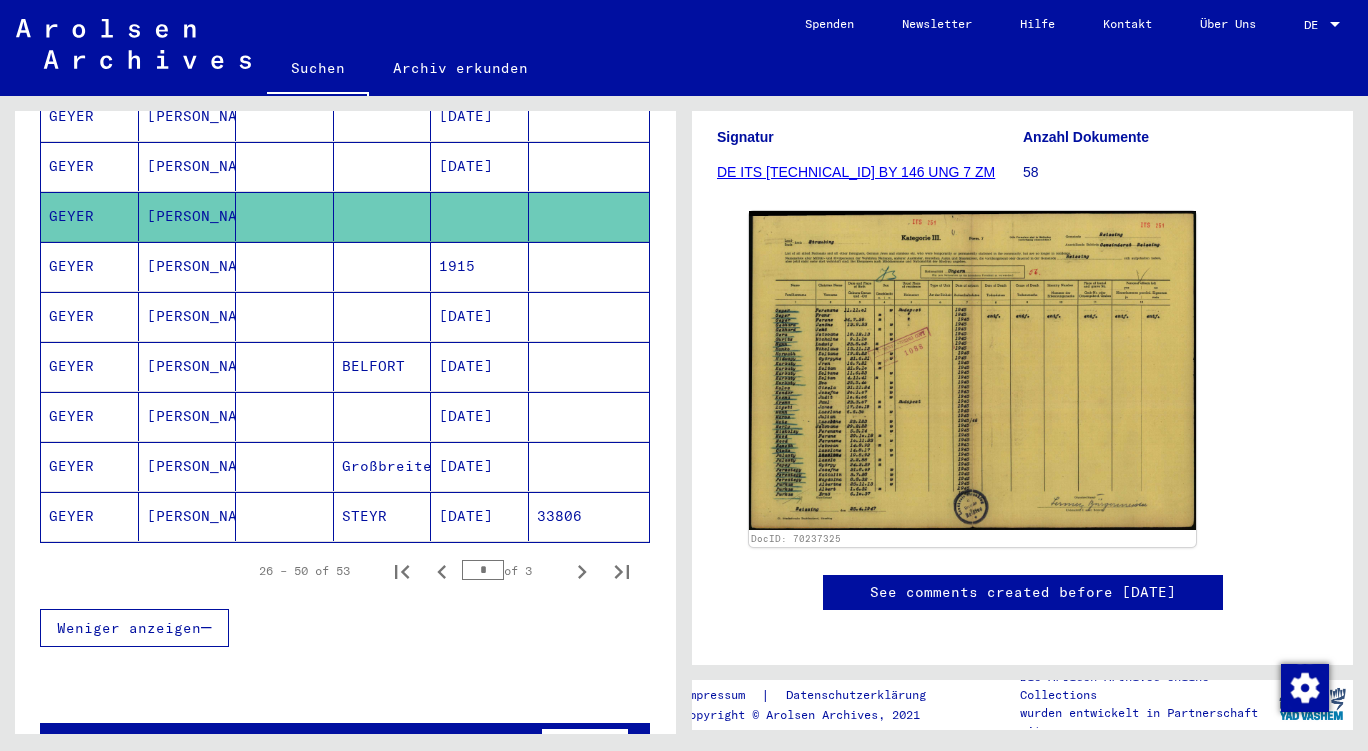 click 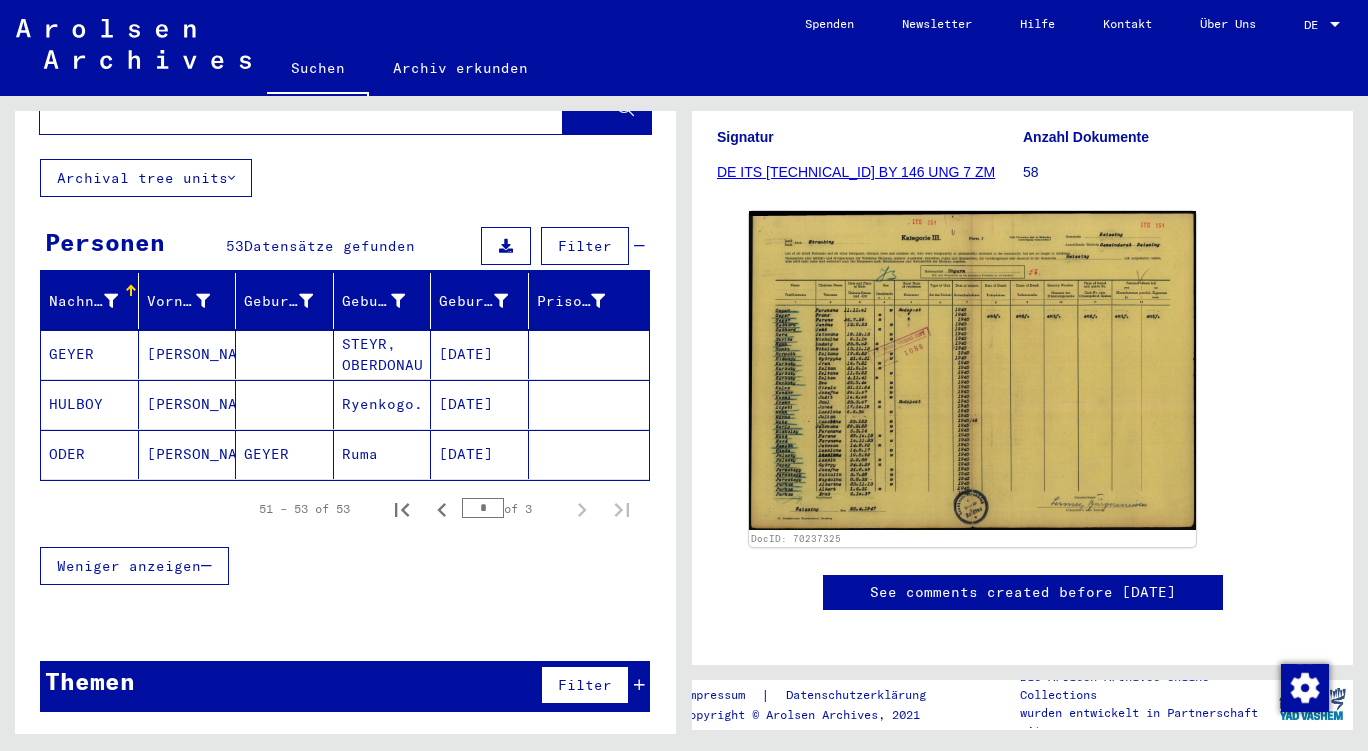 scroll, scrollTop: 74, scrollLeft: 0, axis: vertical 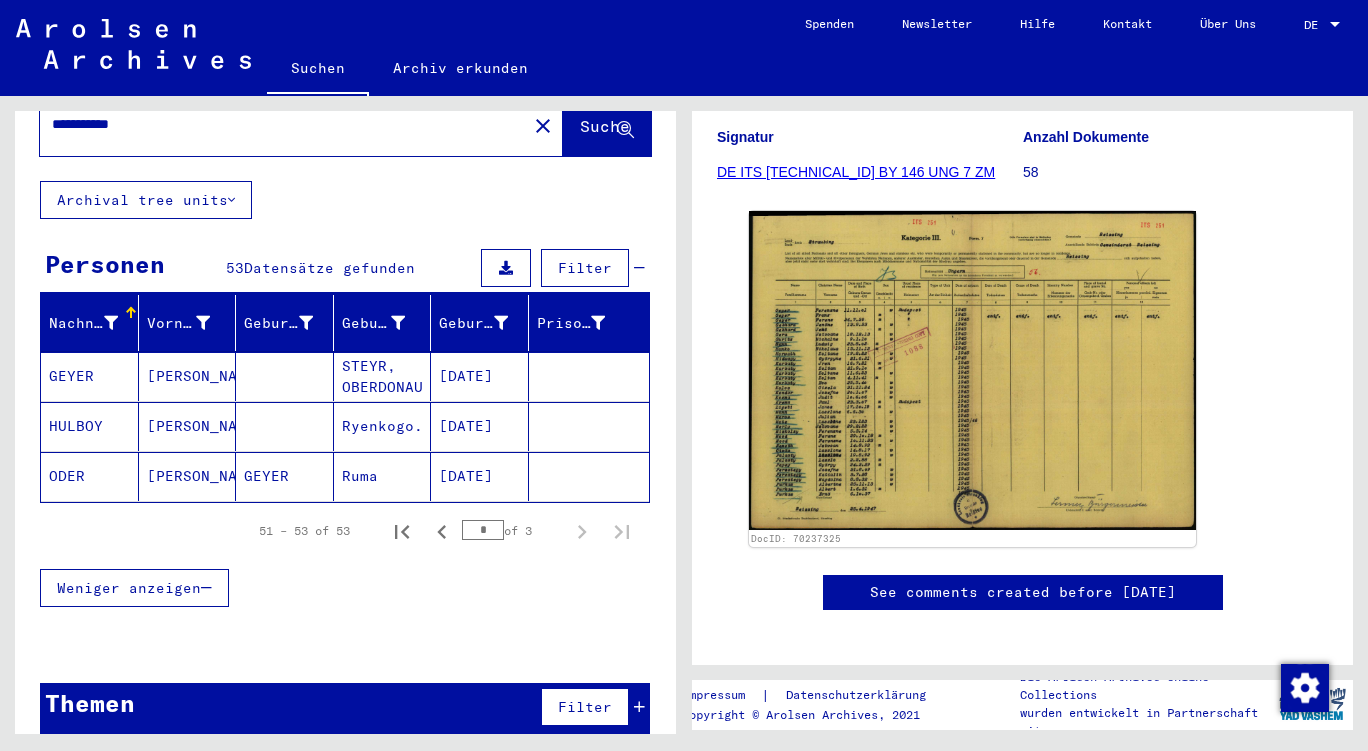 click on "Ryenkogo." at bounding box center [383, 476] 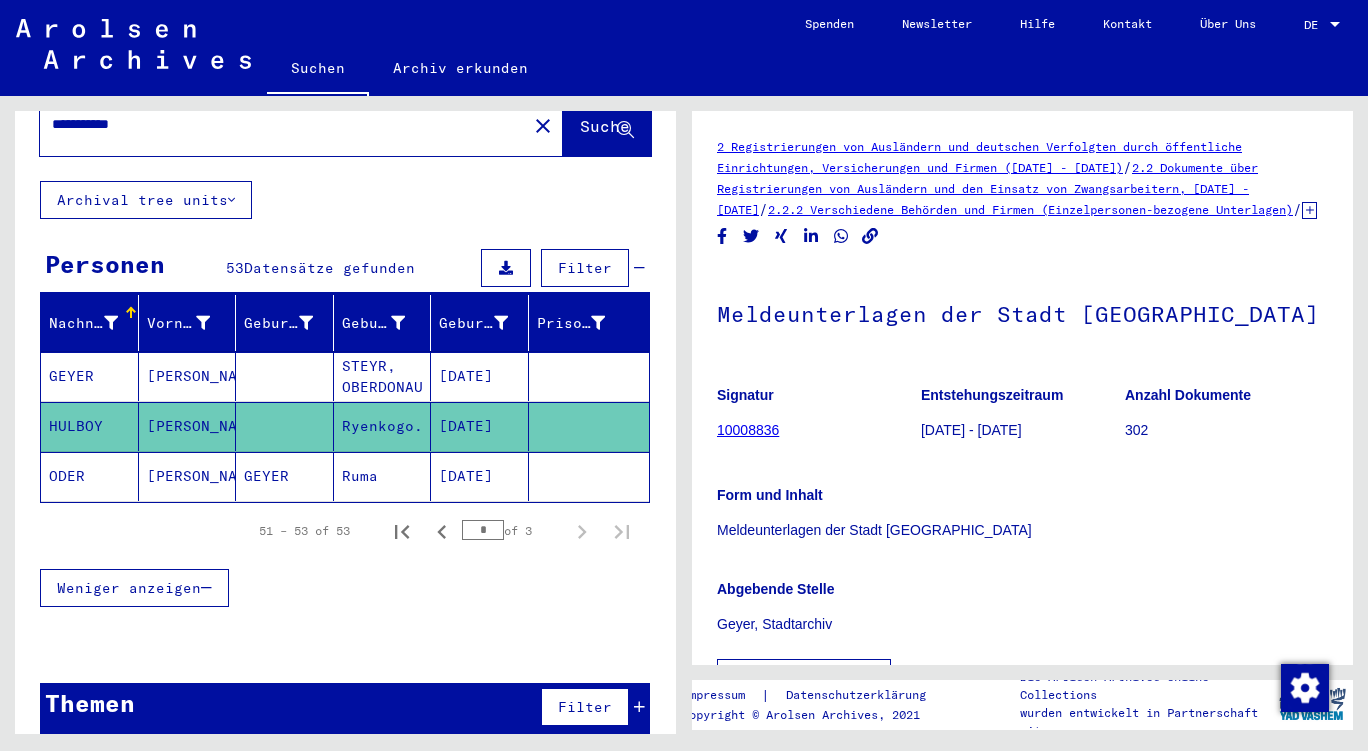 scroll, scrollTop: 0, scrollLeft: 0, axis: both 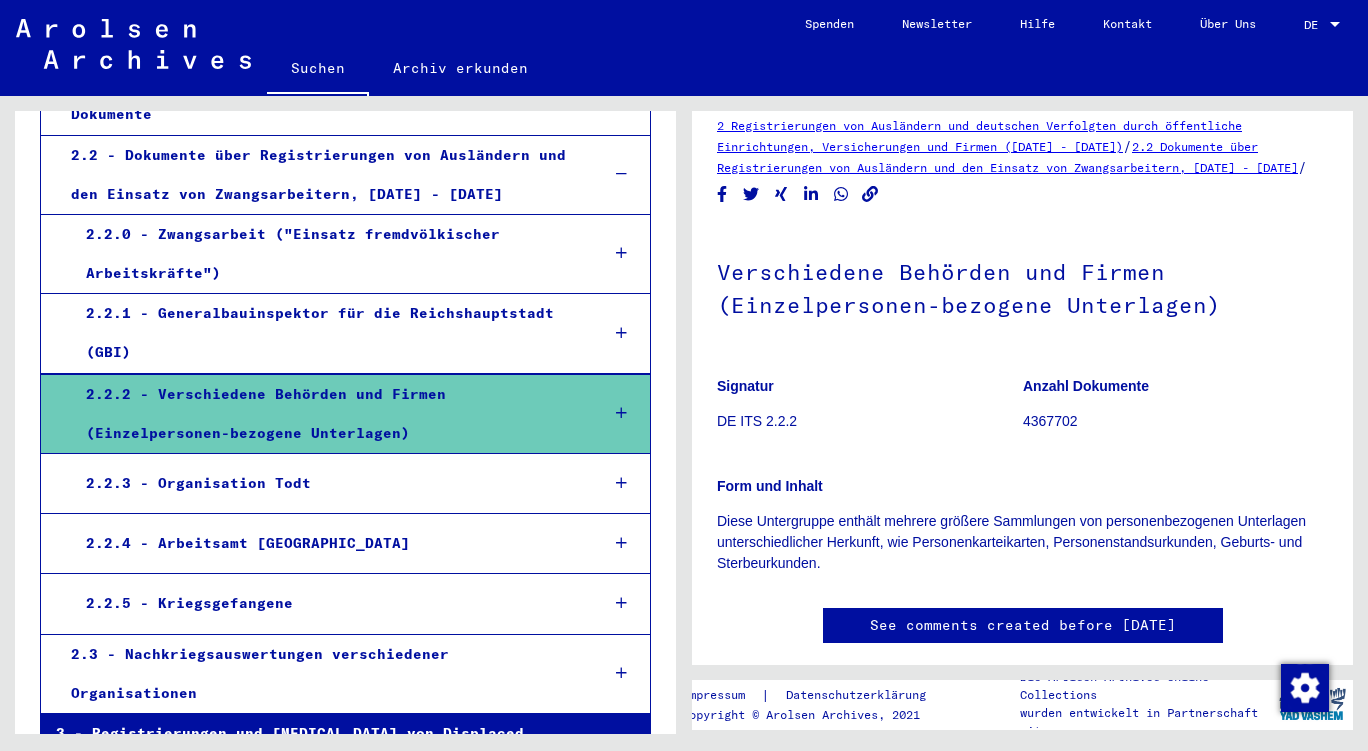 click at bounding box center [621, 413] 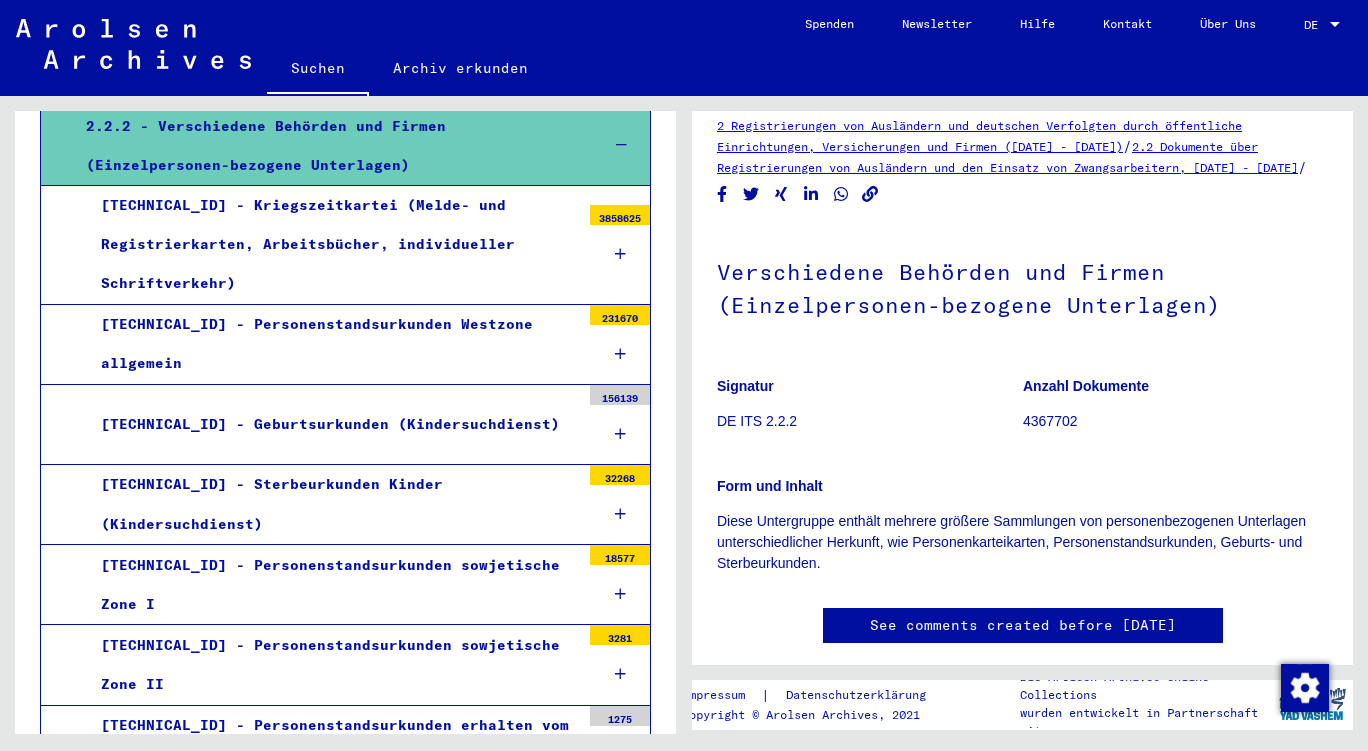 scroll, scrollTop: 705, scrollLeft: 0, axis: vertical 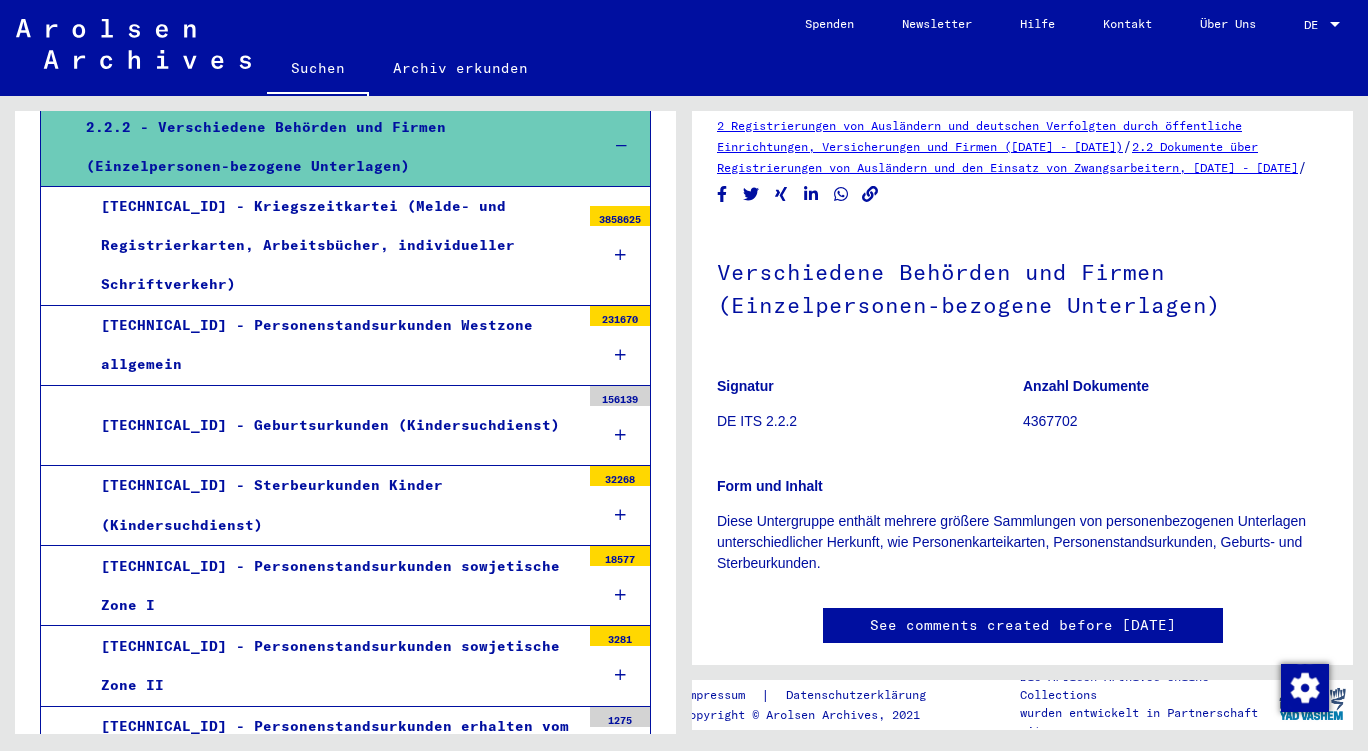 click on "[TECHNICAL_ID] - Sterbeurkunden Kinder (Kindersuchdienst)" at bounding box center [333, 505] 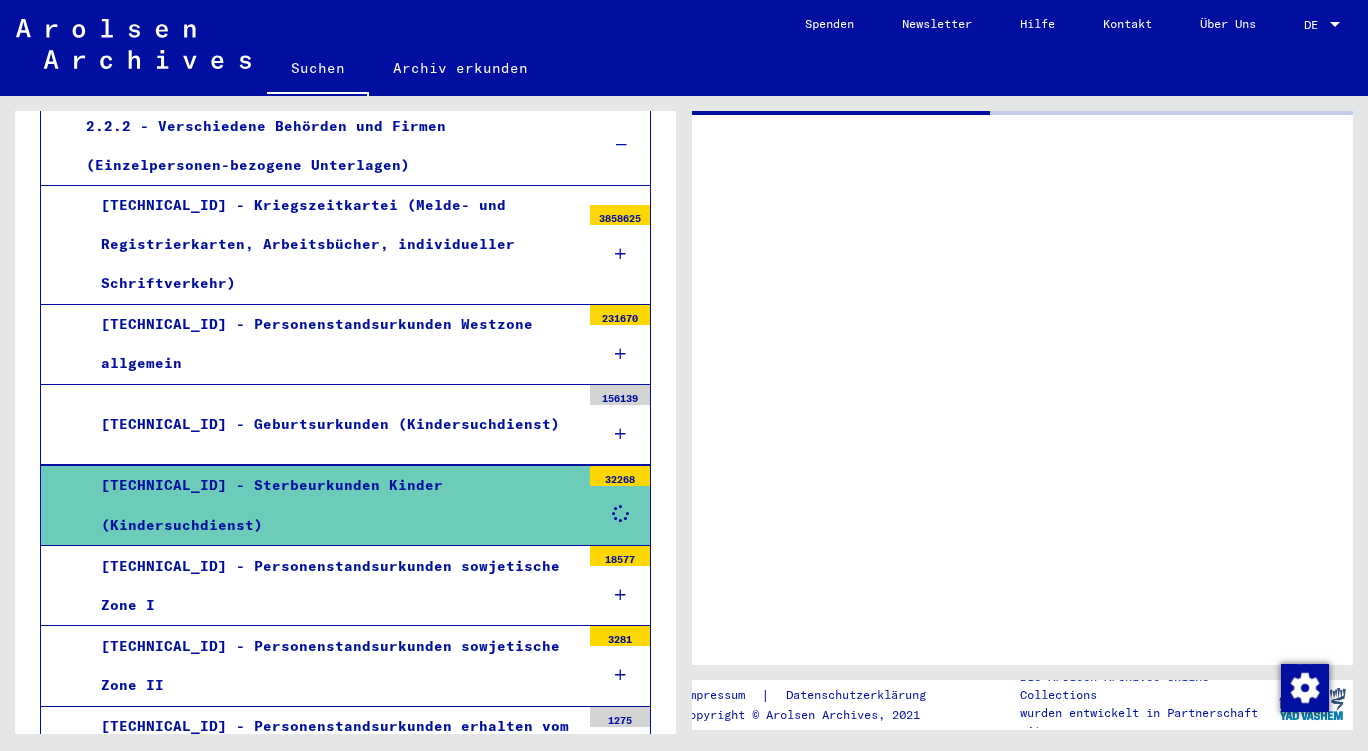 scroll, scrollTop: 704, scrollLeft: 0, axis: vertical 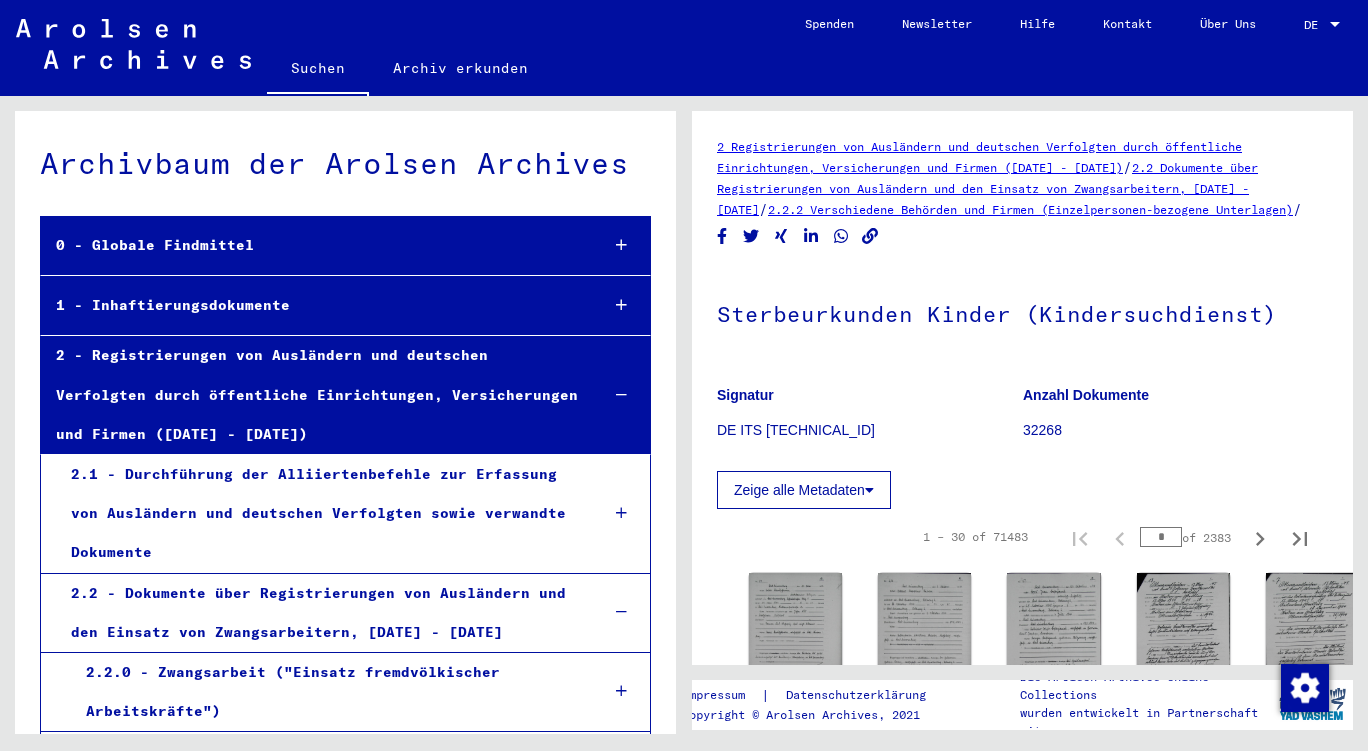 click on "Archivbaum der Arolsen Archives  0 - Globale Findmittel 1 - Inhaftierungsdokumente 2 - Registrierungen von Ausländern und deutschen Verfolgten durch öffentliche Einrichtungen, Versicherungen und Firmen ([DATE] - [DATE]) 2.1 - Durchführung der Alliiertenbefehle zur Erfassung von Ausländern und deutschen Verfolgten sowie verwandte Dokumente 2.2 - Dokumente über Registrierungen von Ausländern und den Einsatz von Zwangsarbeitern, [DATE] - [DATE] 2.2.0 - Zwangsarbeit ("Einsatz fremdvölkischer Arbeitskräfte") 2.2.1 - Generalbauinspektor für die Reichshauptstadt (GBI) 2.2.2 - Verschiedene Behörden und Firmen (Einzelpersonen-bezogene Unterlagen) [TECHNICAL_ID] - Kriegszeitkartei (Melde- und Registrierkarten, Arbeitsbücher, individueller Schriftverkehr) 3858625 [TECHNICAL_ID] - Personenstandsurkunden Westzone allgemein 231670 [TECHNICAL_ID] - Geburtsurkunden (Kindersuchdienst) 156139 [TECHNICAL_ID] - Sterbeurkunden Kinder (Kindersuchdienst) 32268 0 Sterbeurkunden des Standesamtes Freital 36 Sterbeurkunde des Standesamtes [GEOGRAPHIC_DATA] I 1 3 5 18" 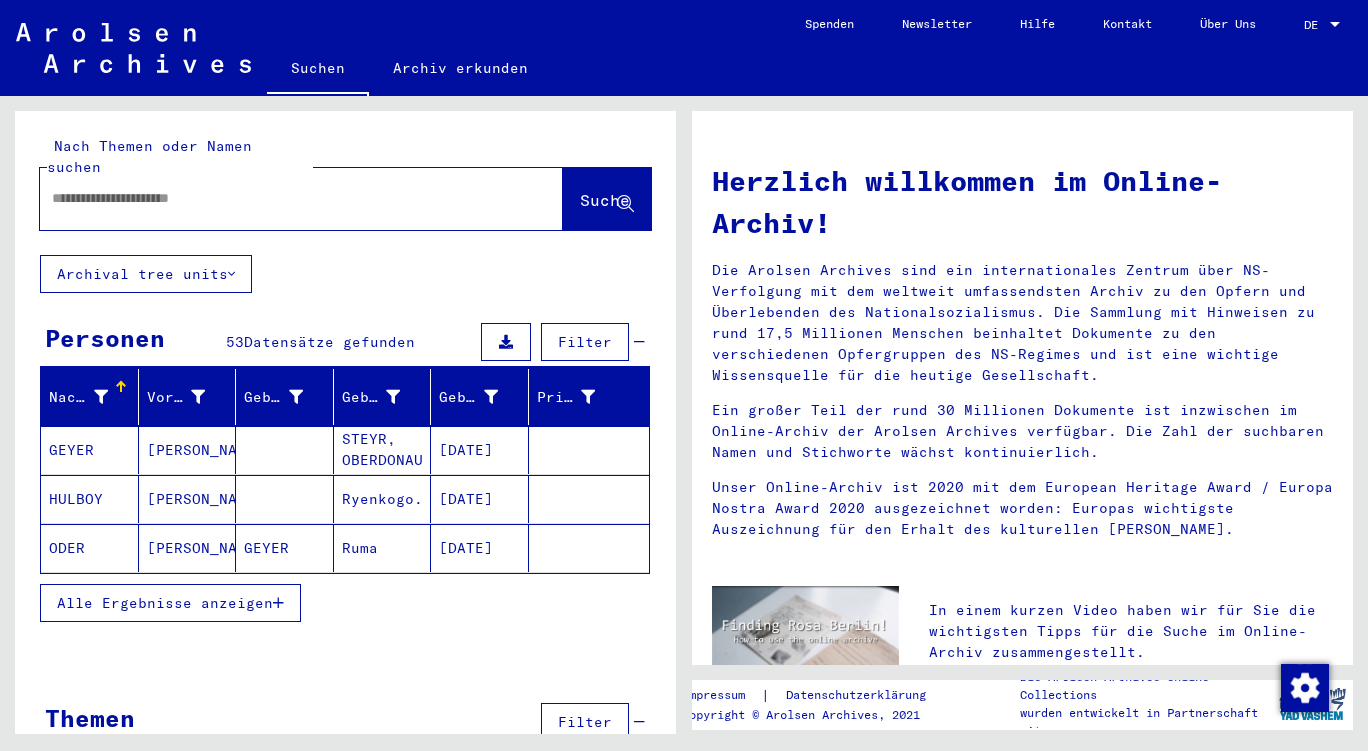 click at bounding box center [277, 198] 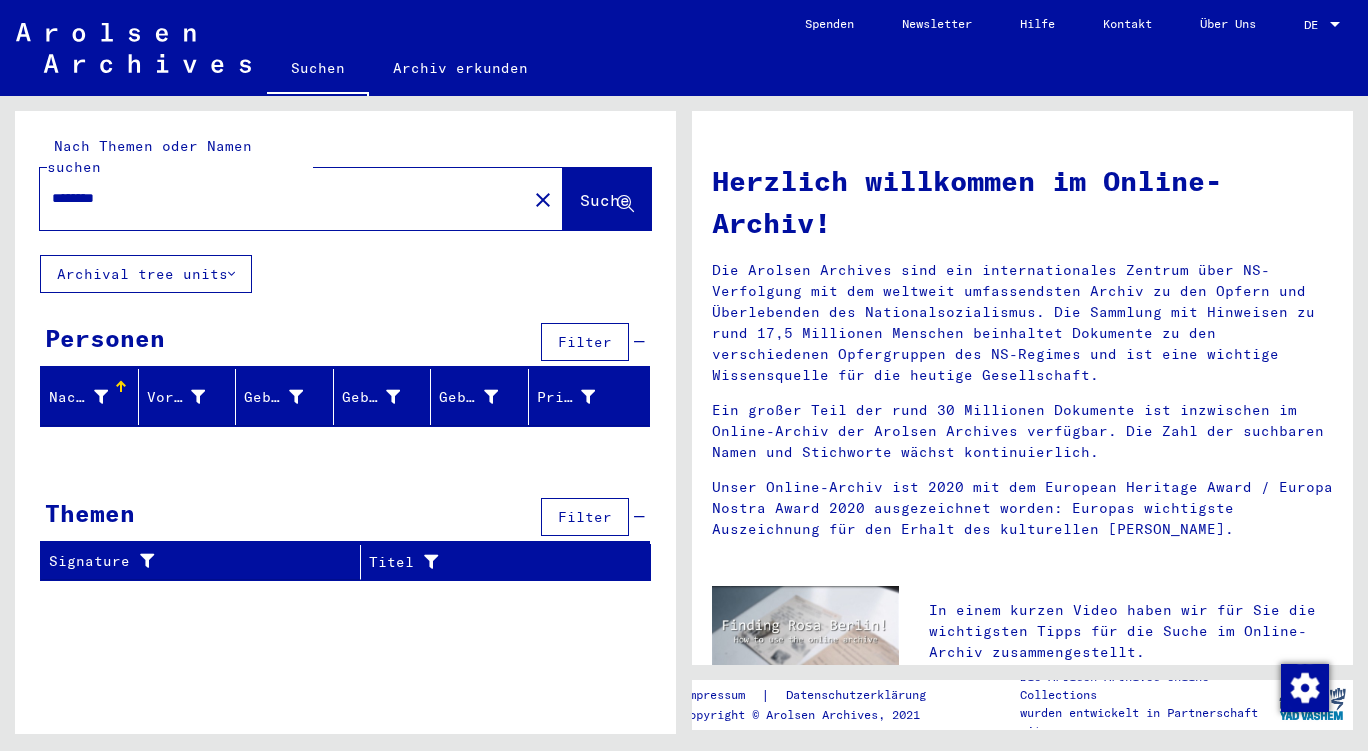 type on "********" 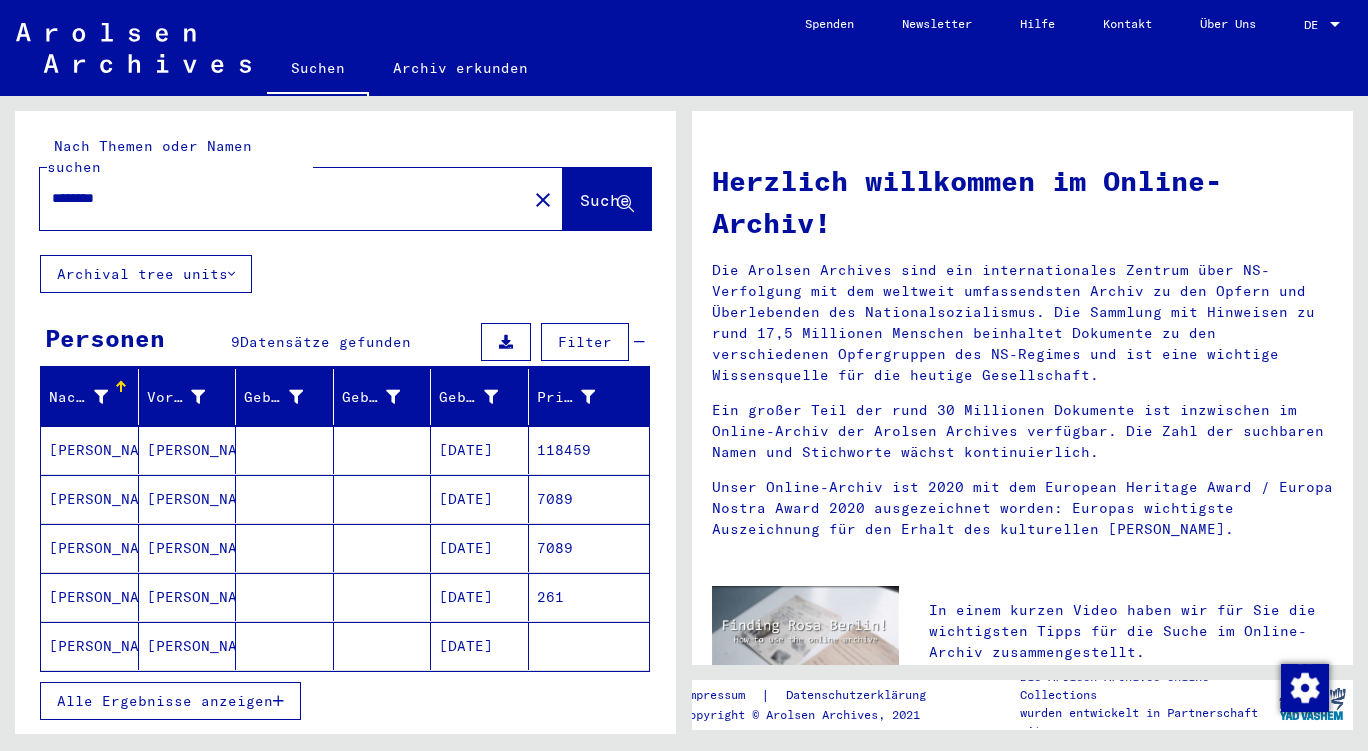 click on "[PERSON_NAME]" at bounding box center (188, 499) 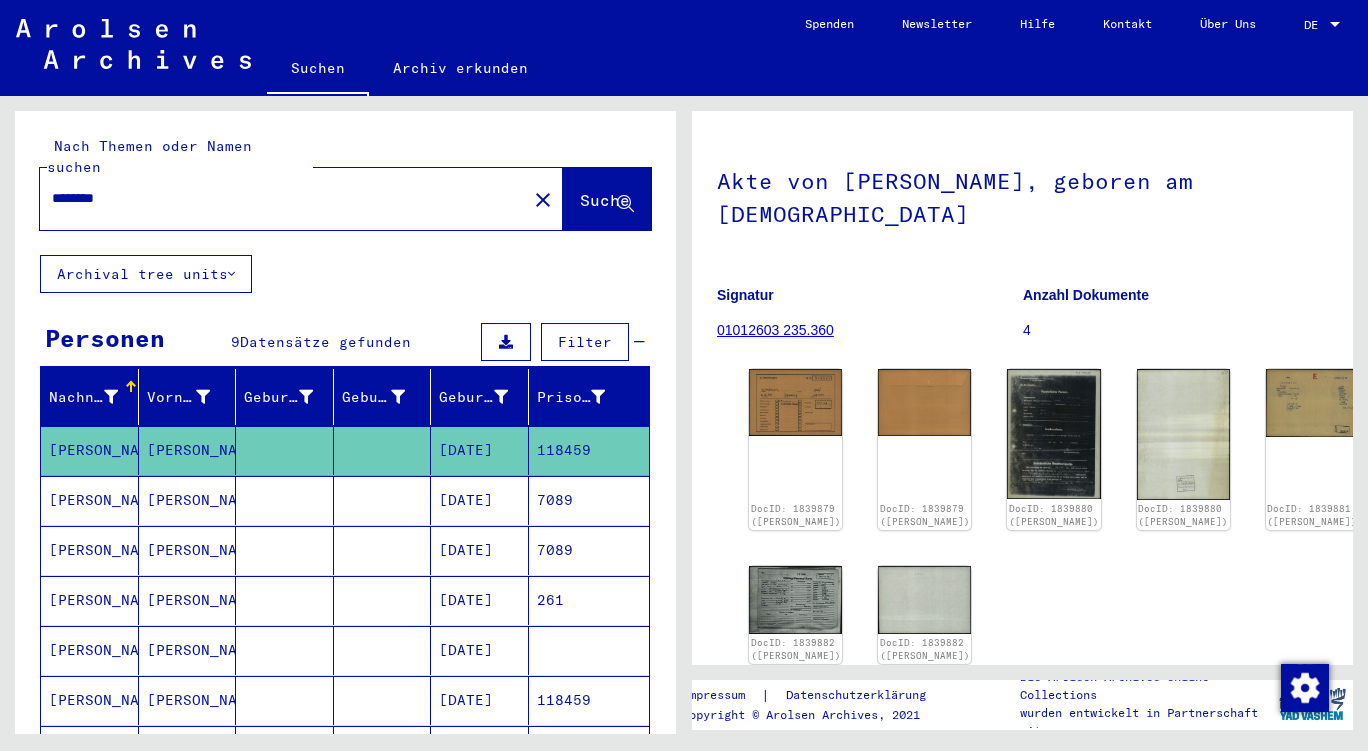 scroll, scrollTop: 95, scrollLeft: 0, axis: vertical 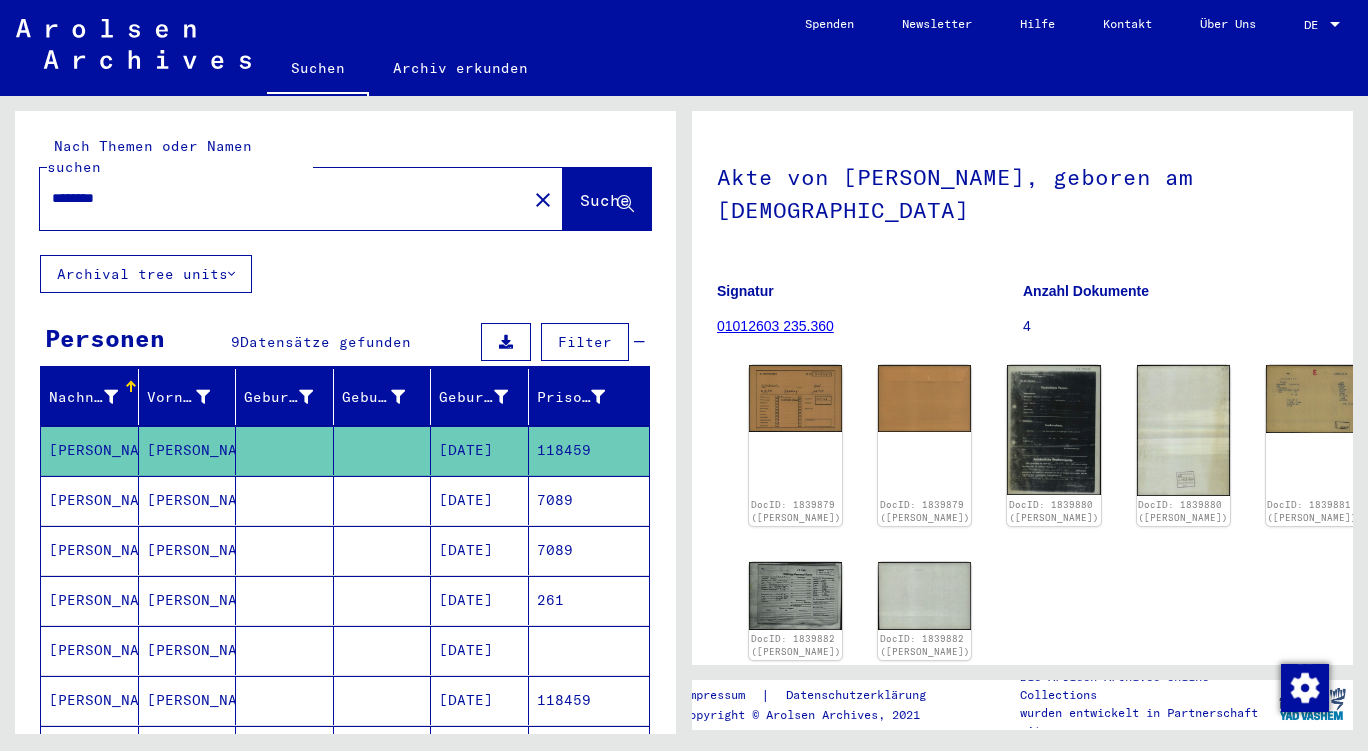 click on "DocID: 1839879 ([PERSON_NAME])" 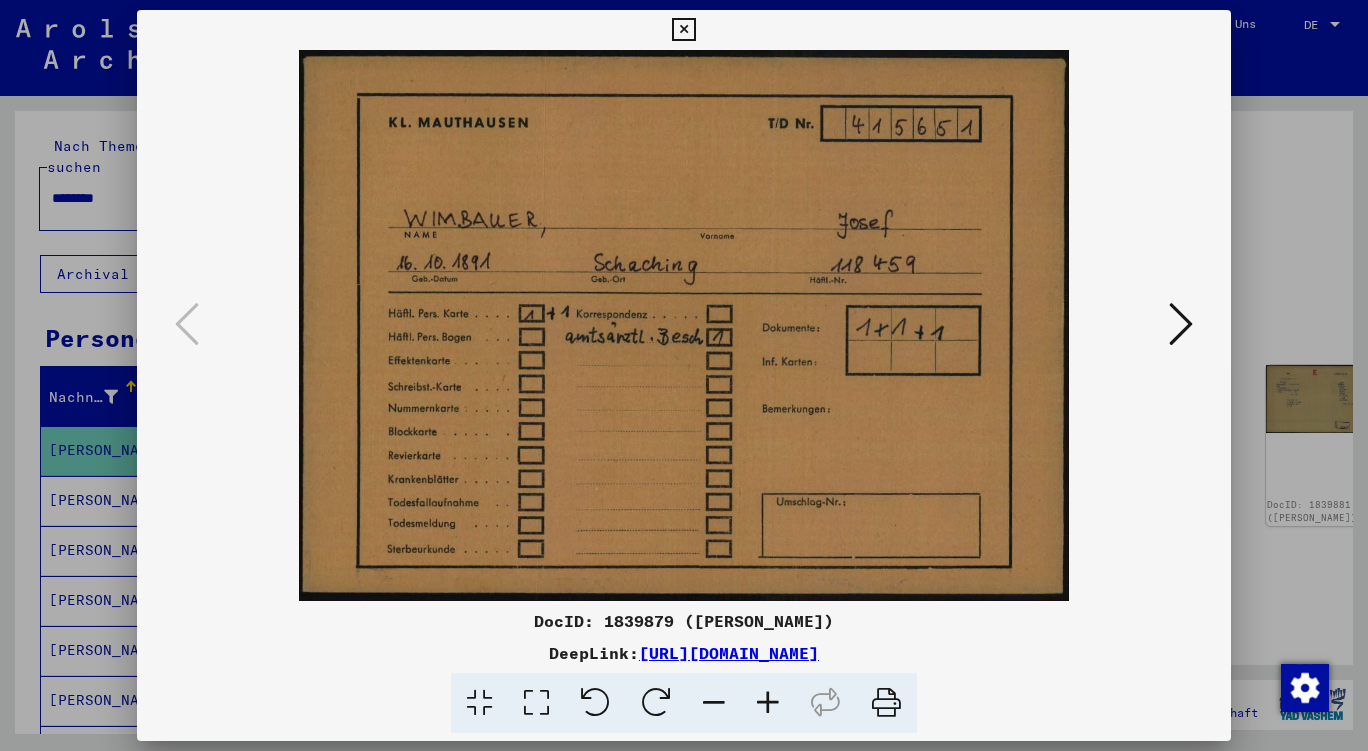 click at bounding box center [1181, 324] 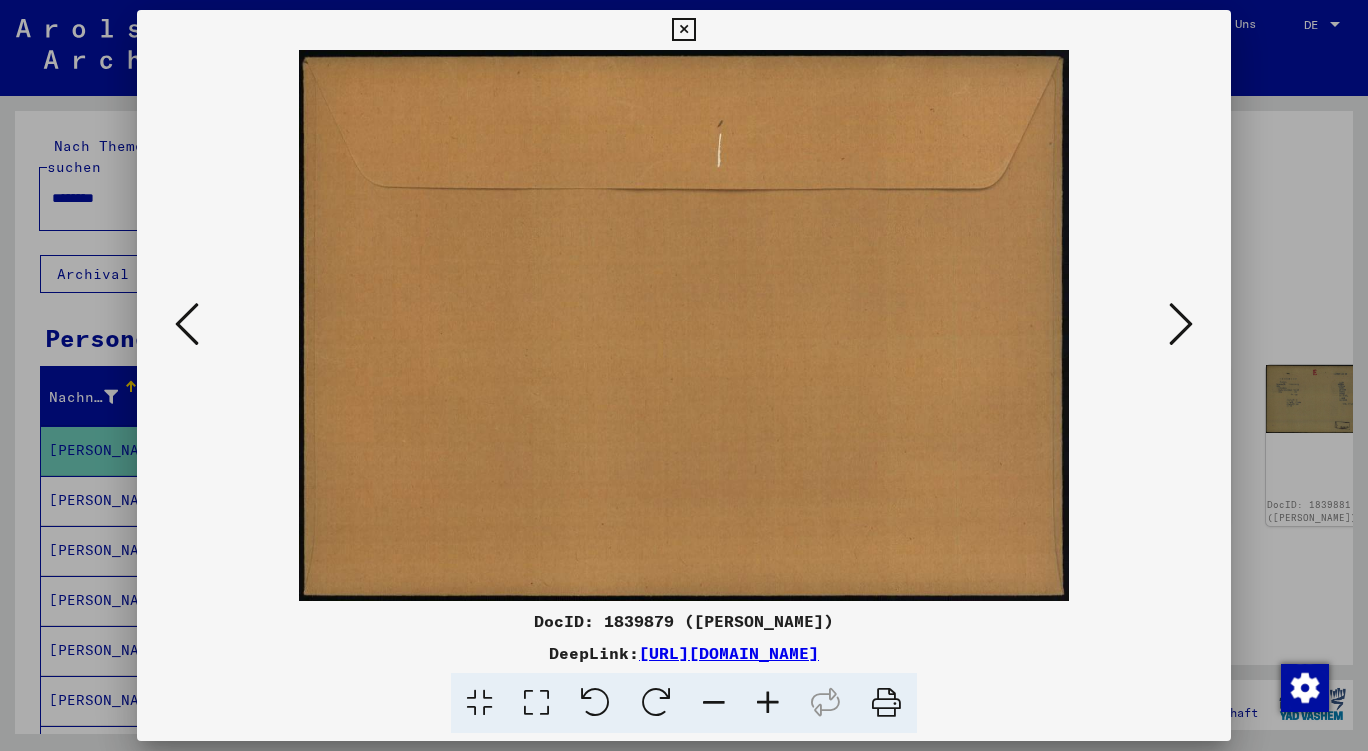 click at bounding box center [1181, 324] 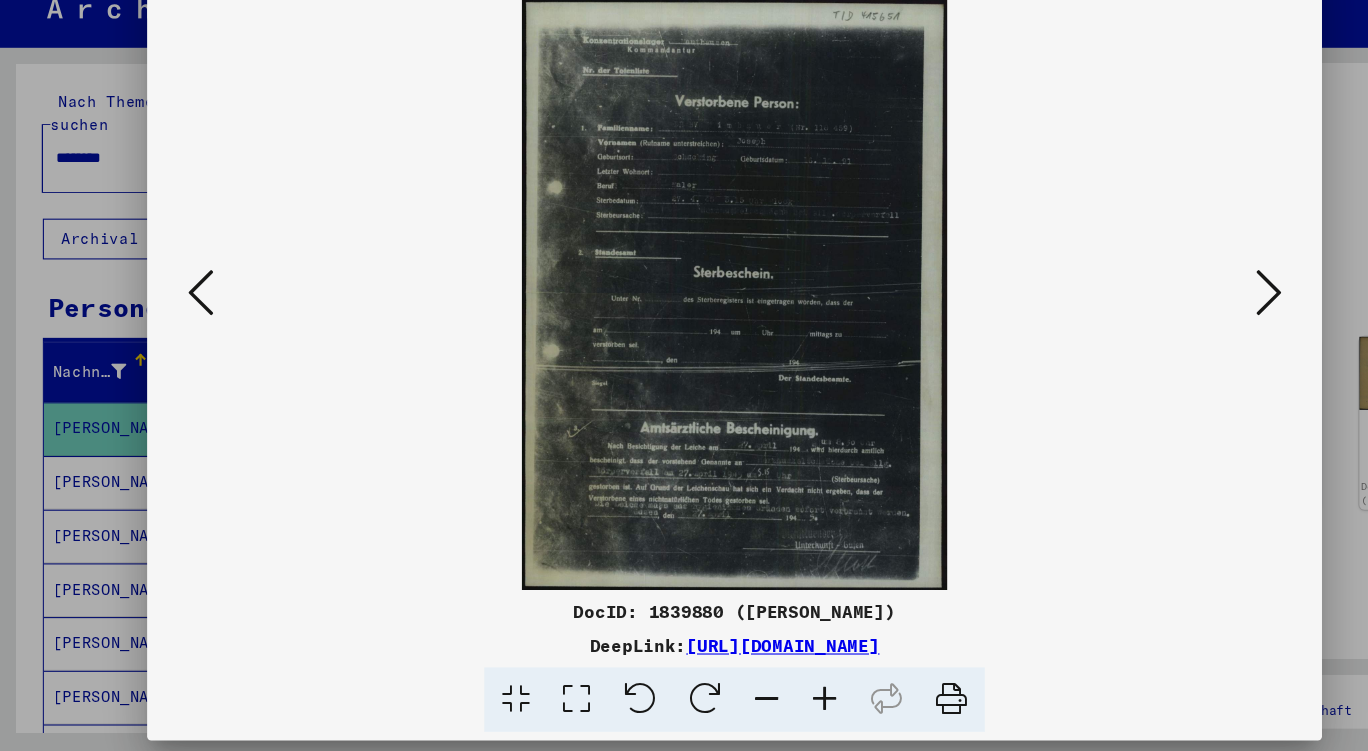click at bounding box center (1181, 324) 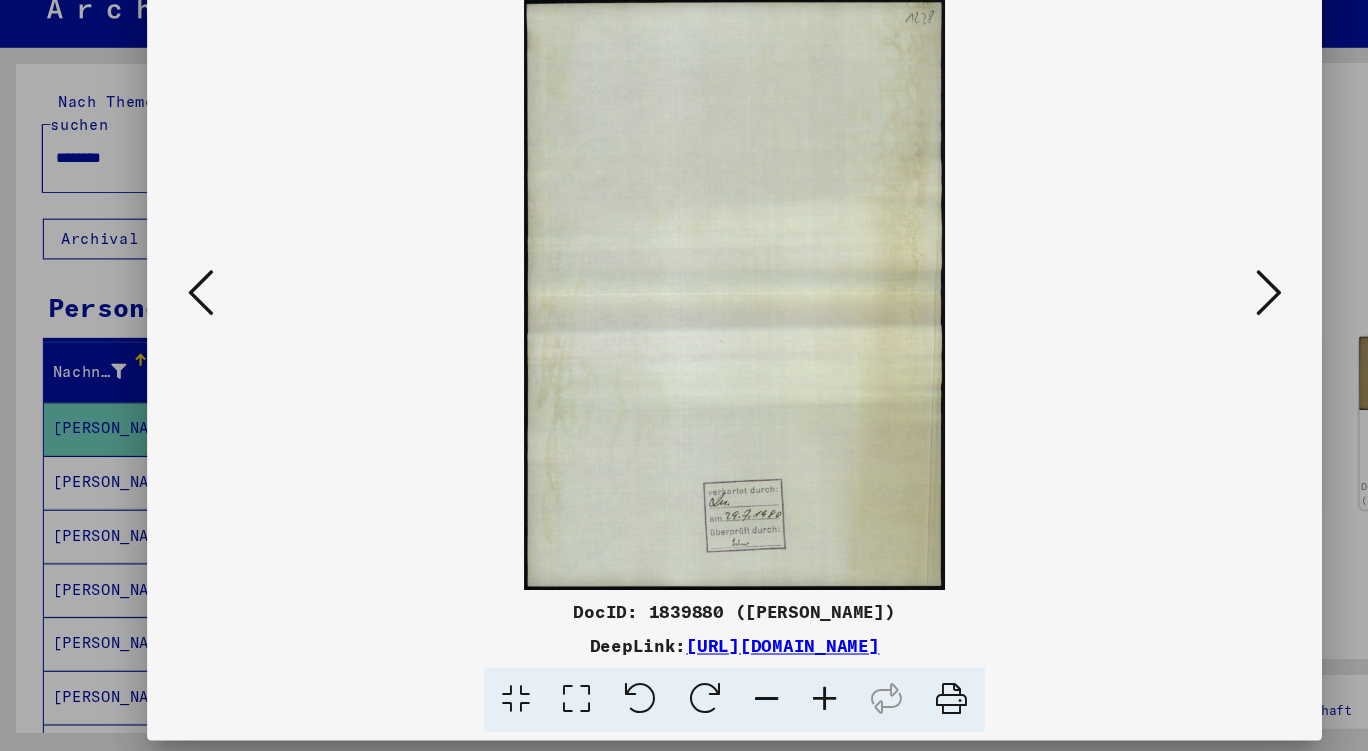 click at bounding box center [1181, 324] 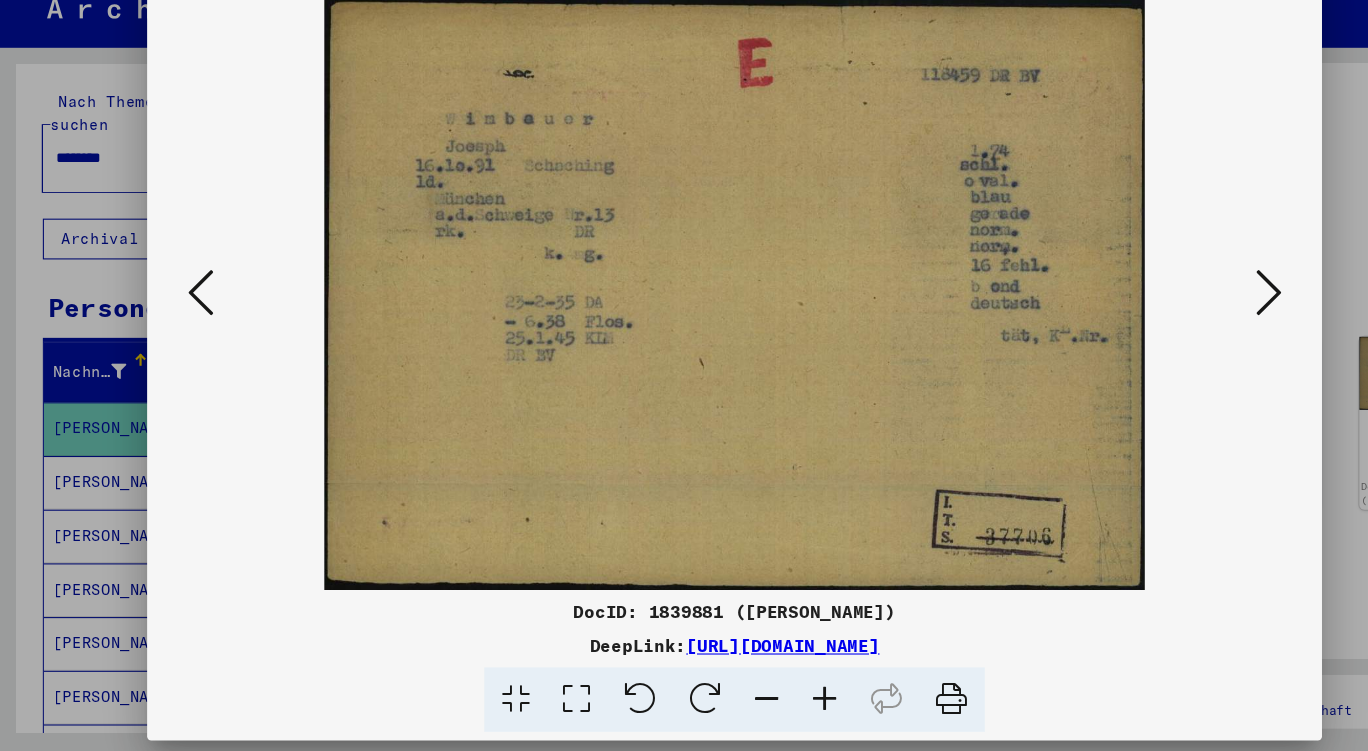 click at bounding box center (1181, 324) 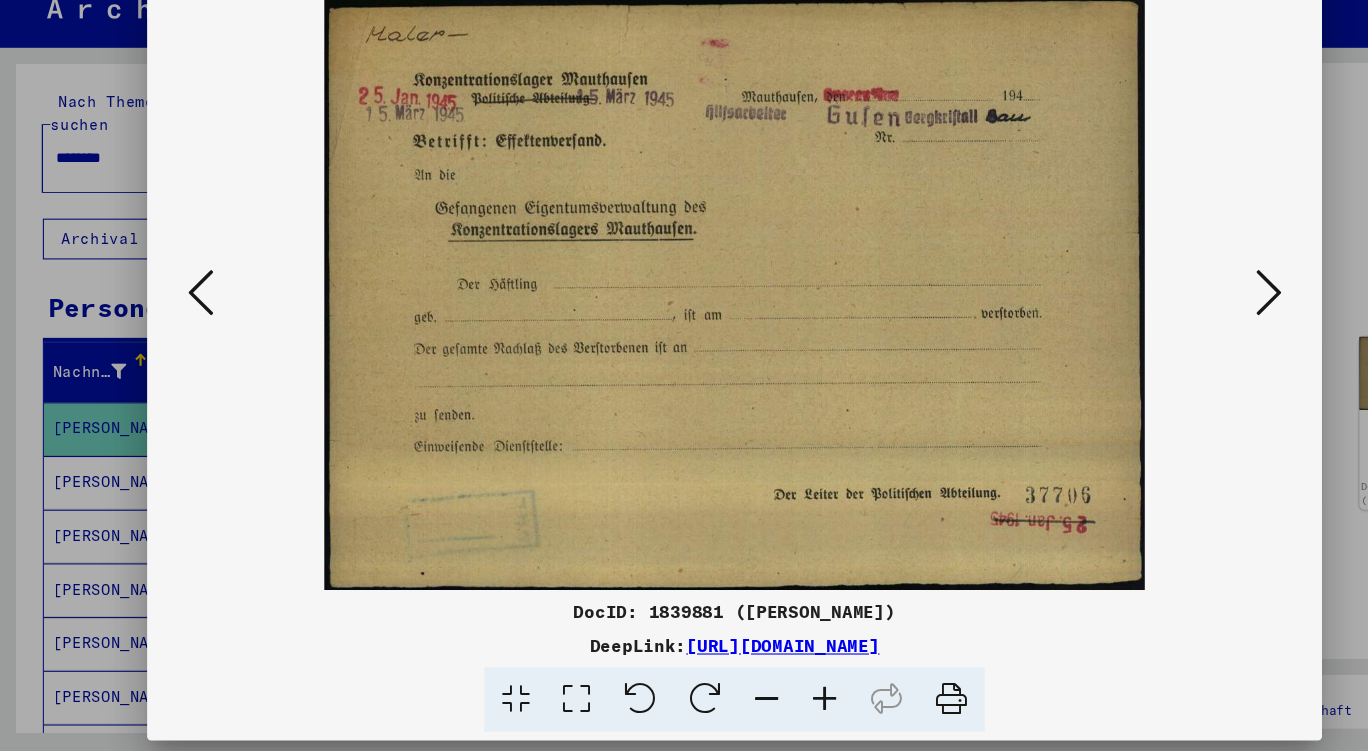 click at bounding box center [1181, 325] 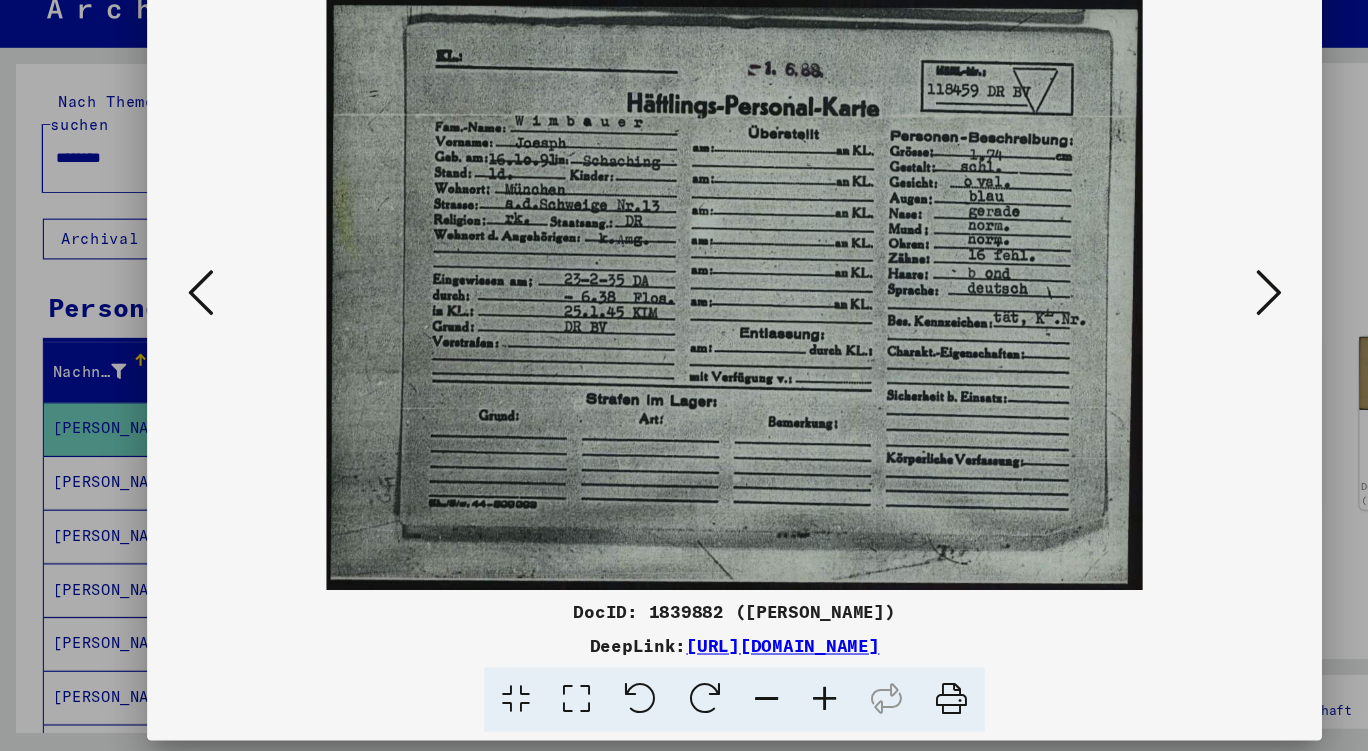 click at bounding box center [1181, 324] 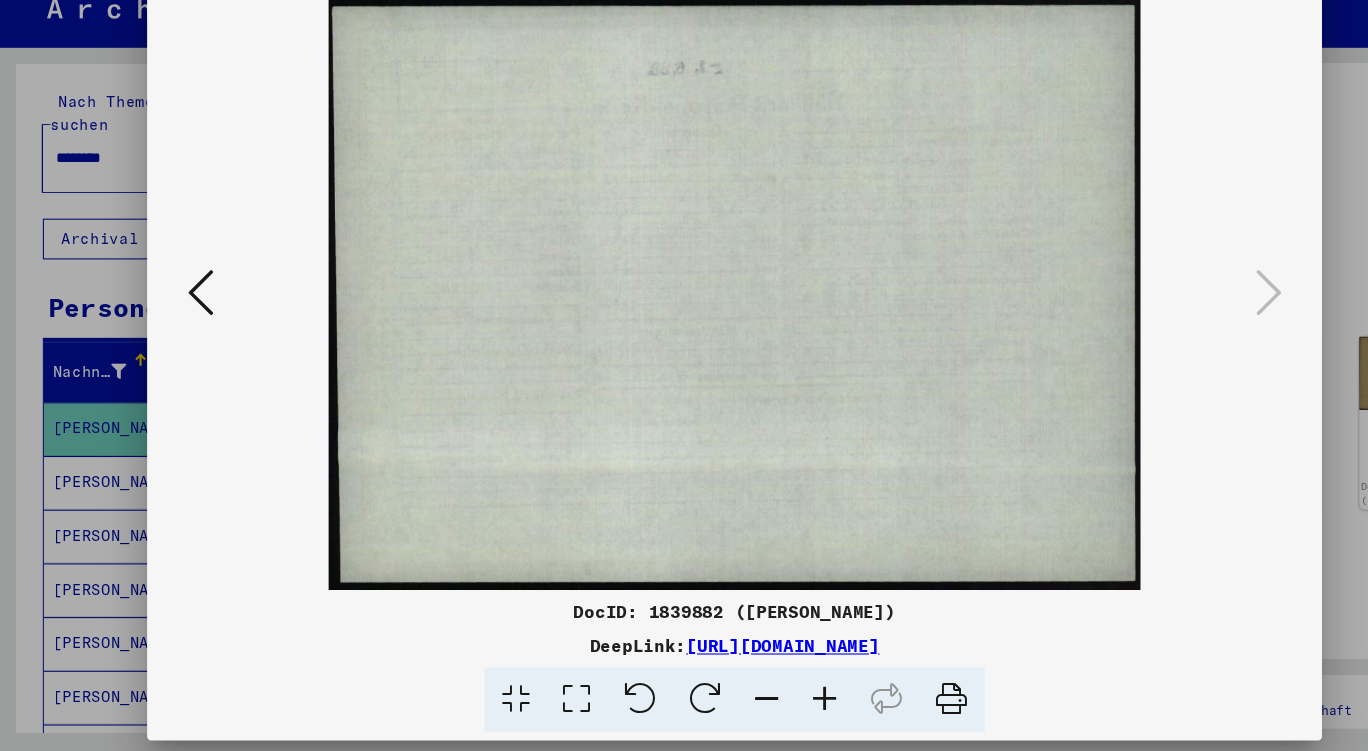 click at bounding box center [684, 375] 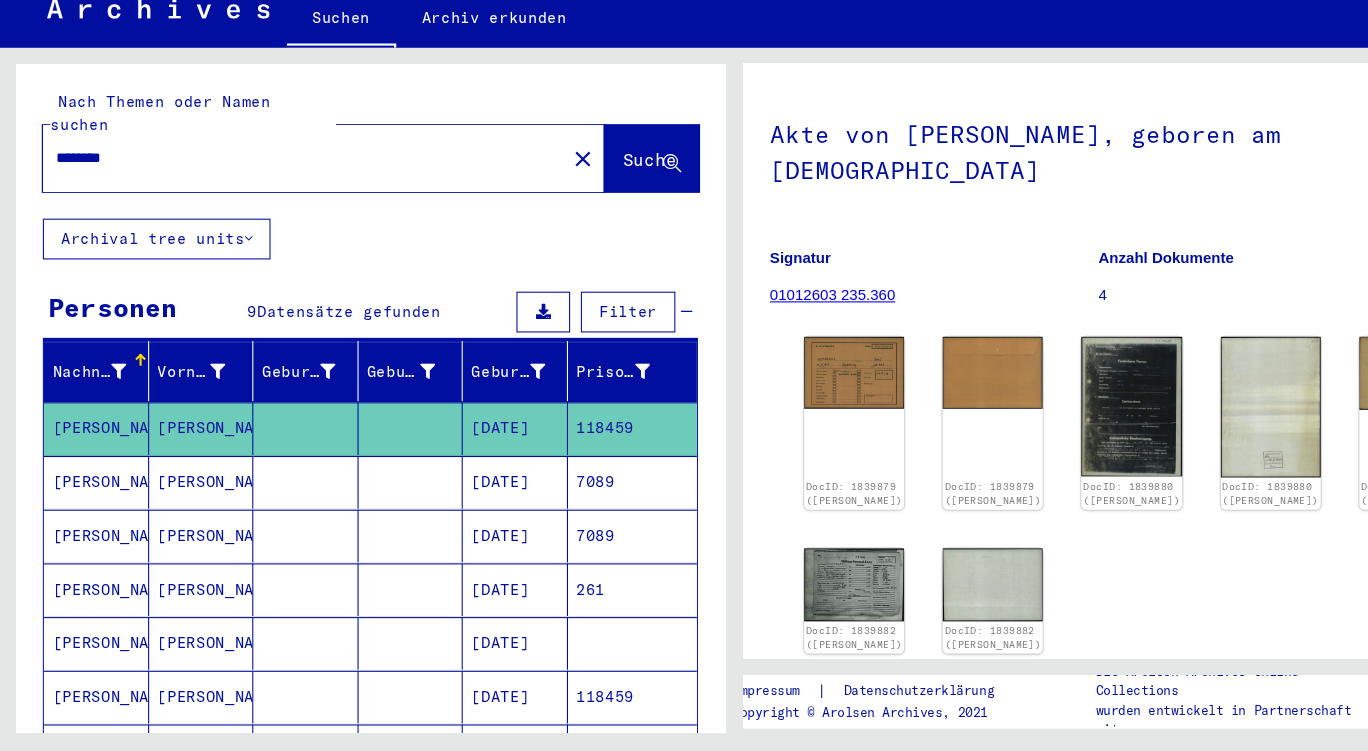 click on "[PERSON_NAME]" at bounding box center [188, 700] 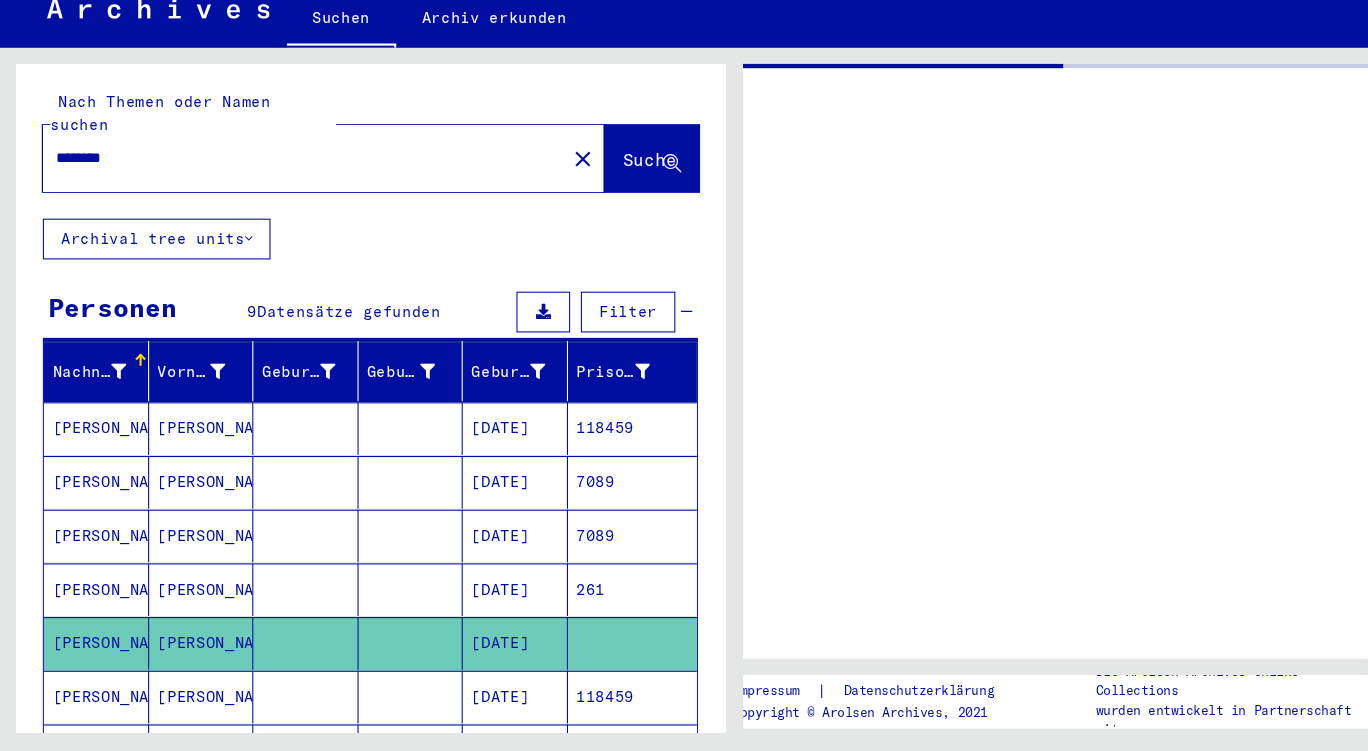 scroll, scrollTop: 0, scrollLeft: 0, axis: both 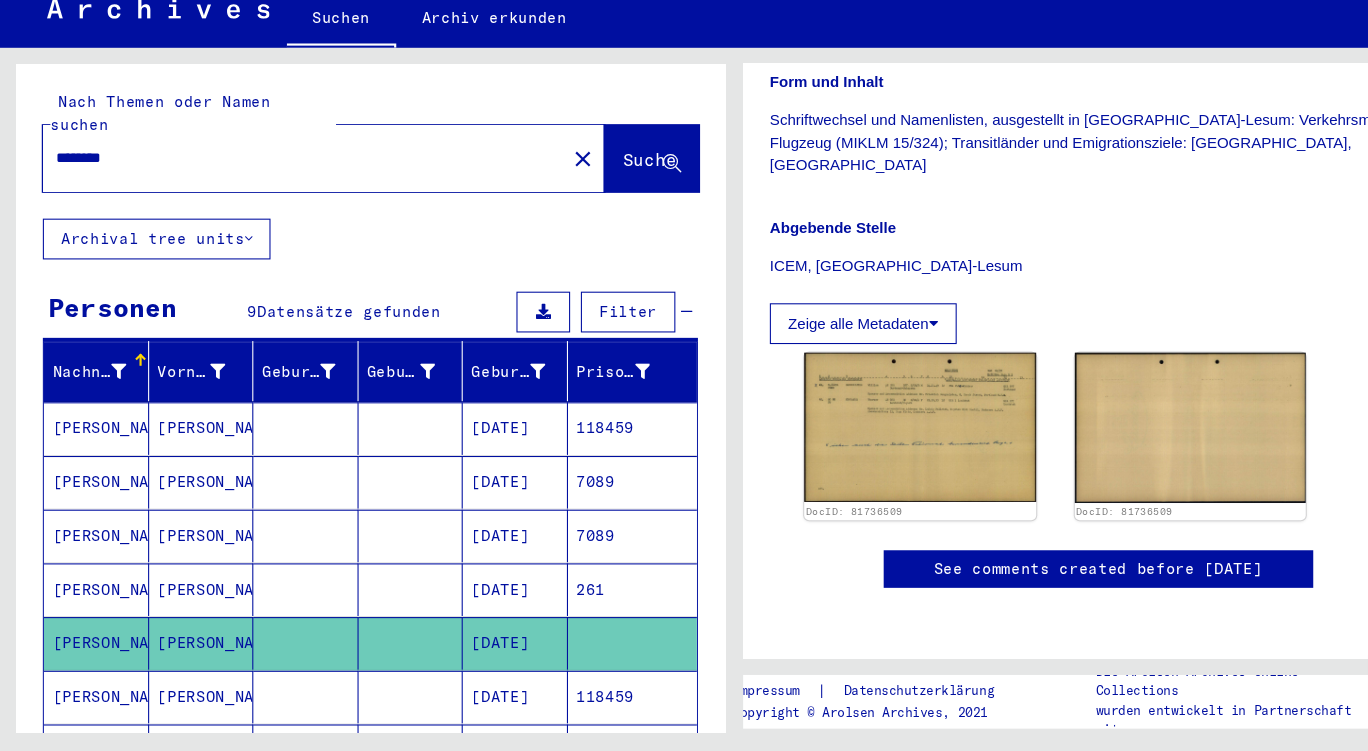 click 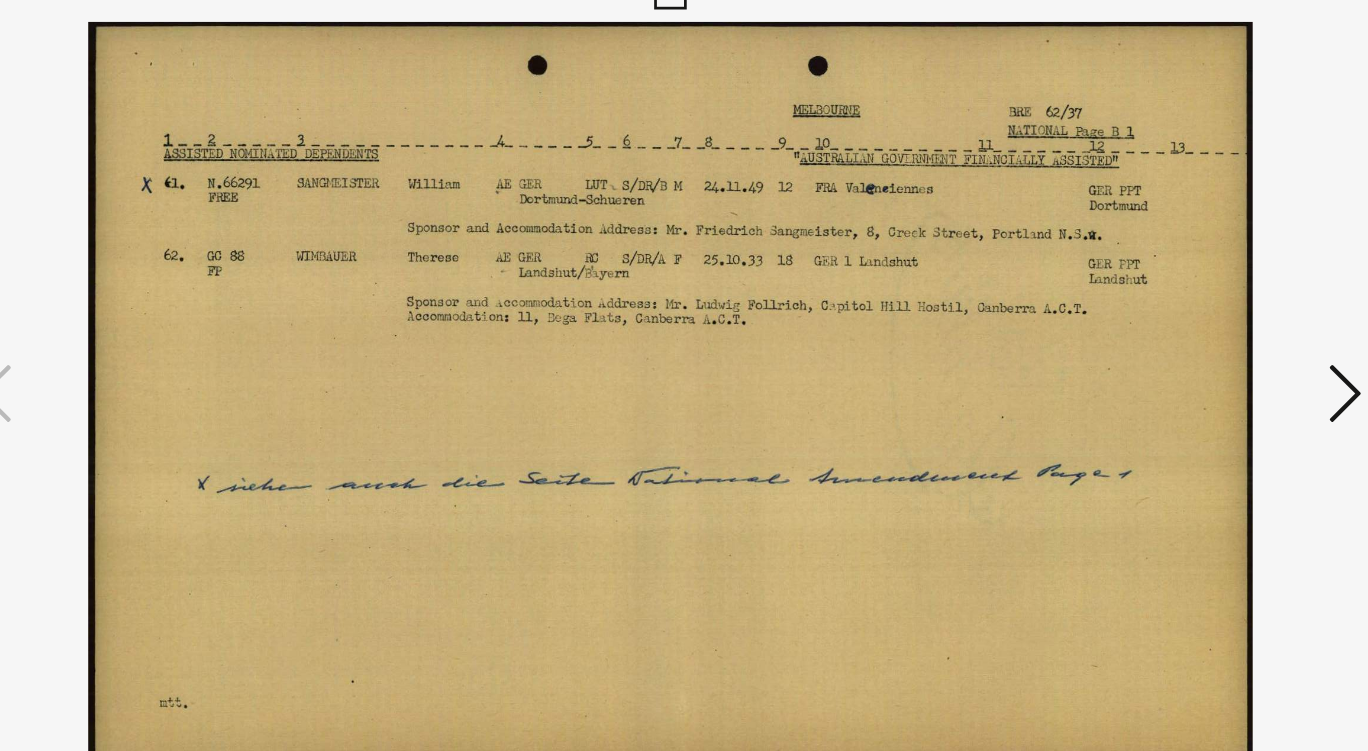 click at bounding box center (1181, 325) 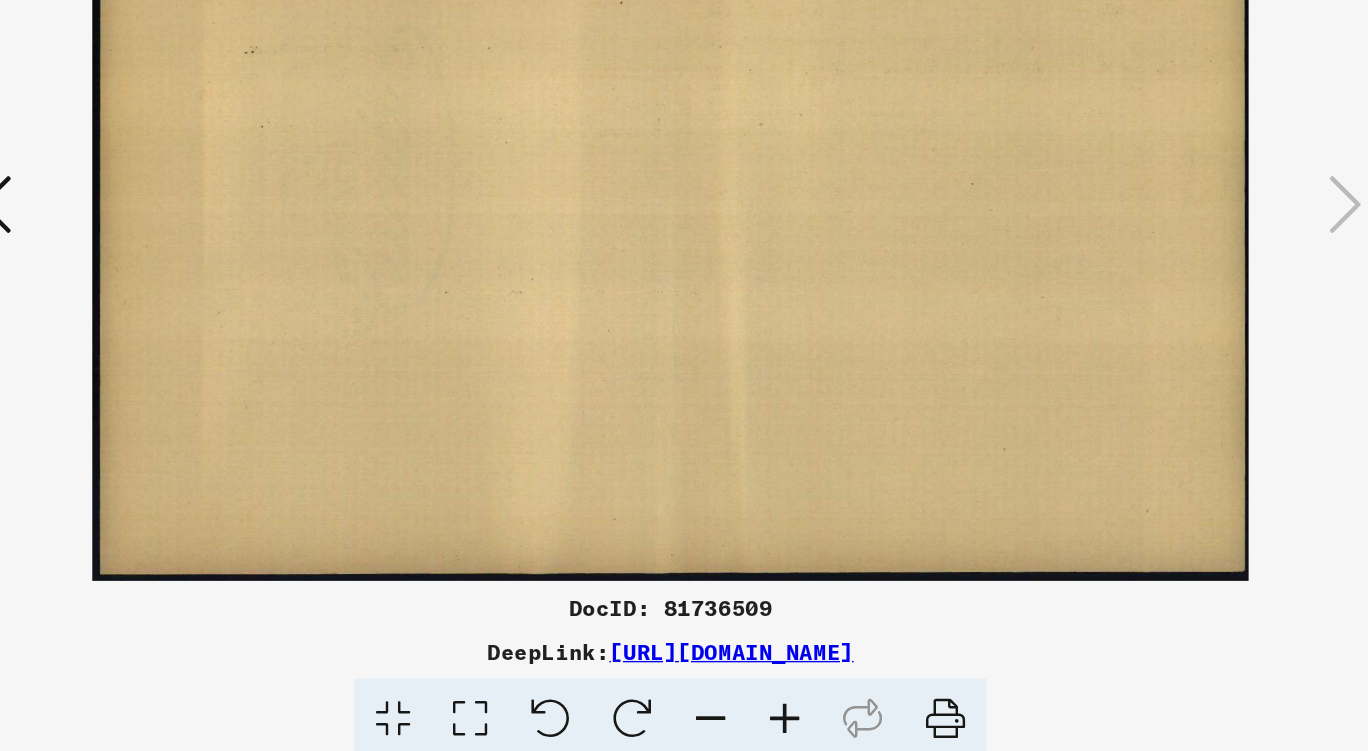scroll, scrollTop: 0, scrollLeft: 0, axis: both 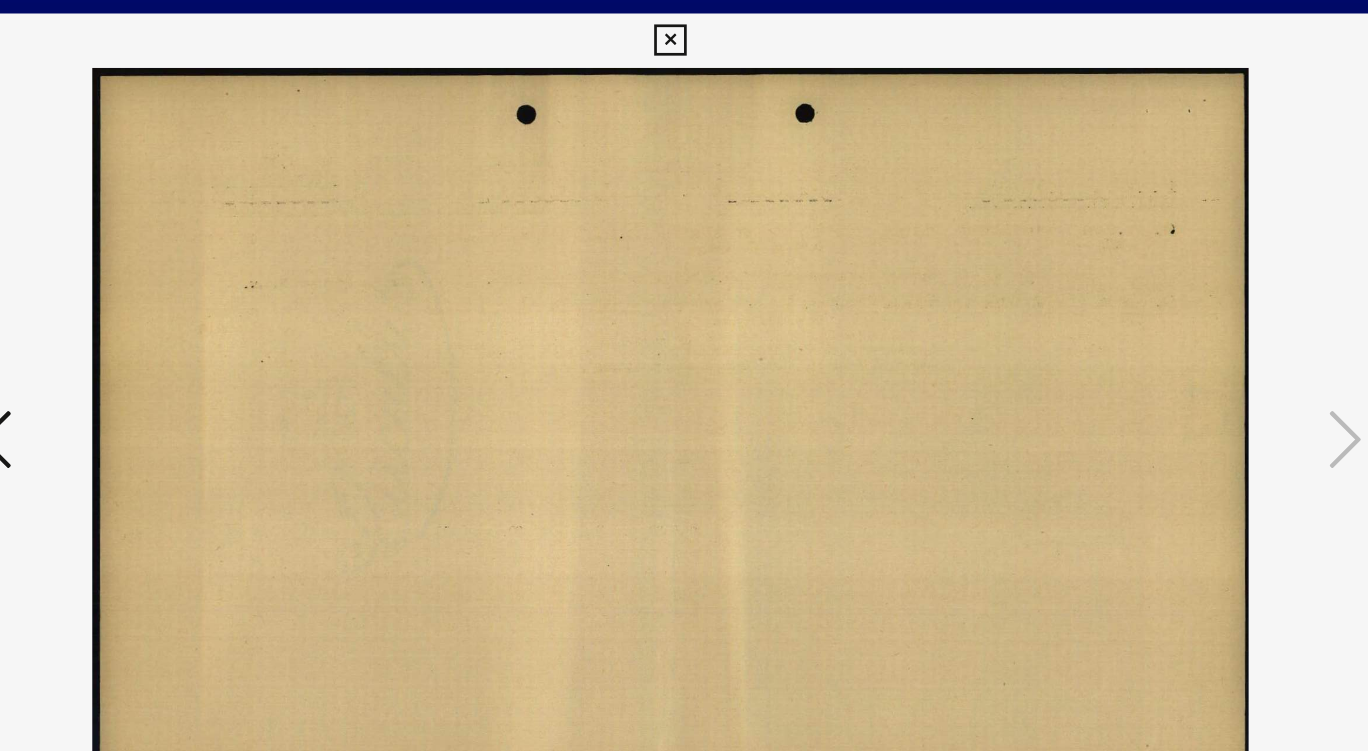 click at bounding box center [683, 30] 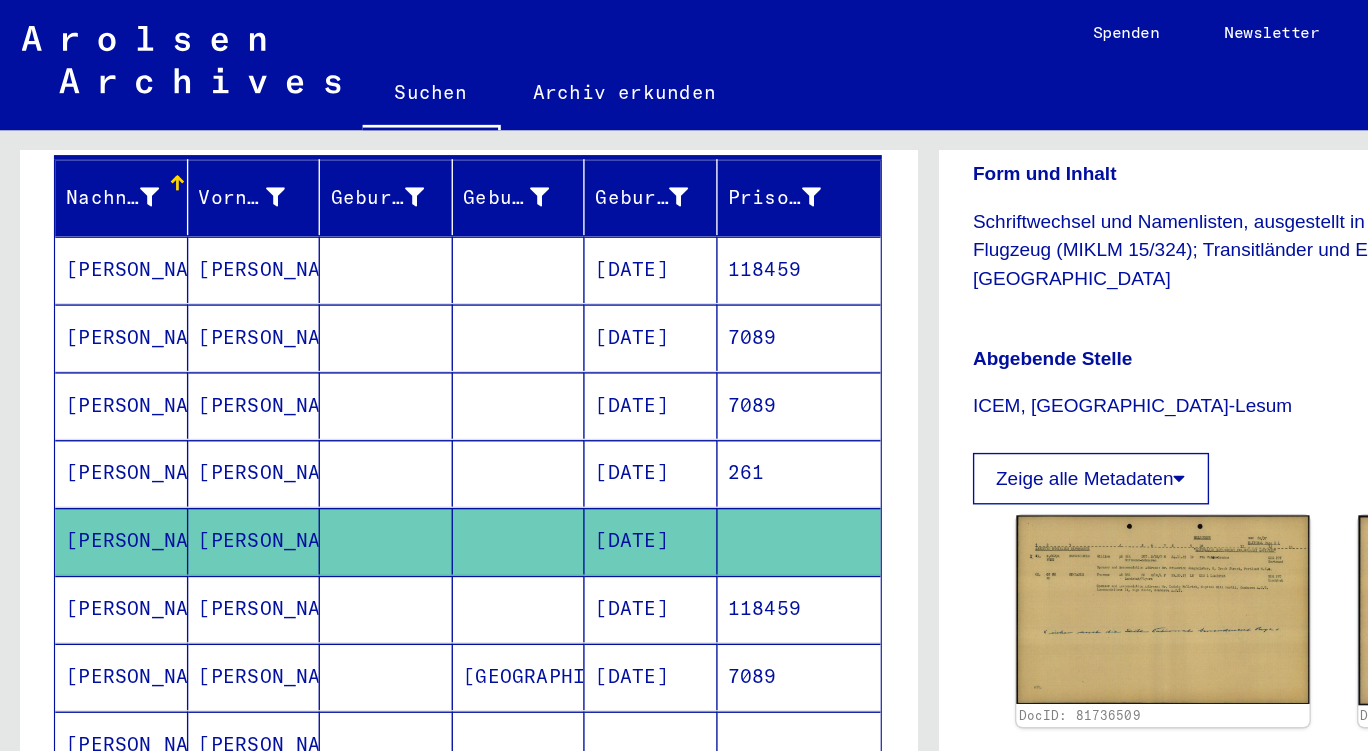 scroll, scrollTop: 255, scrollLeft: 0, axis: vertical 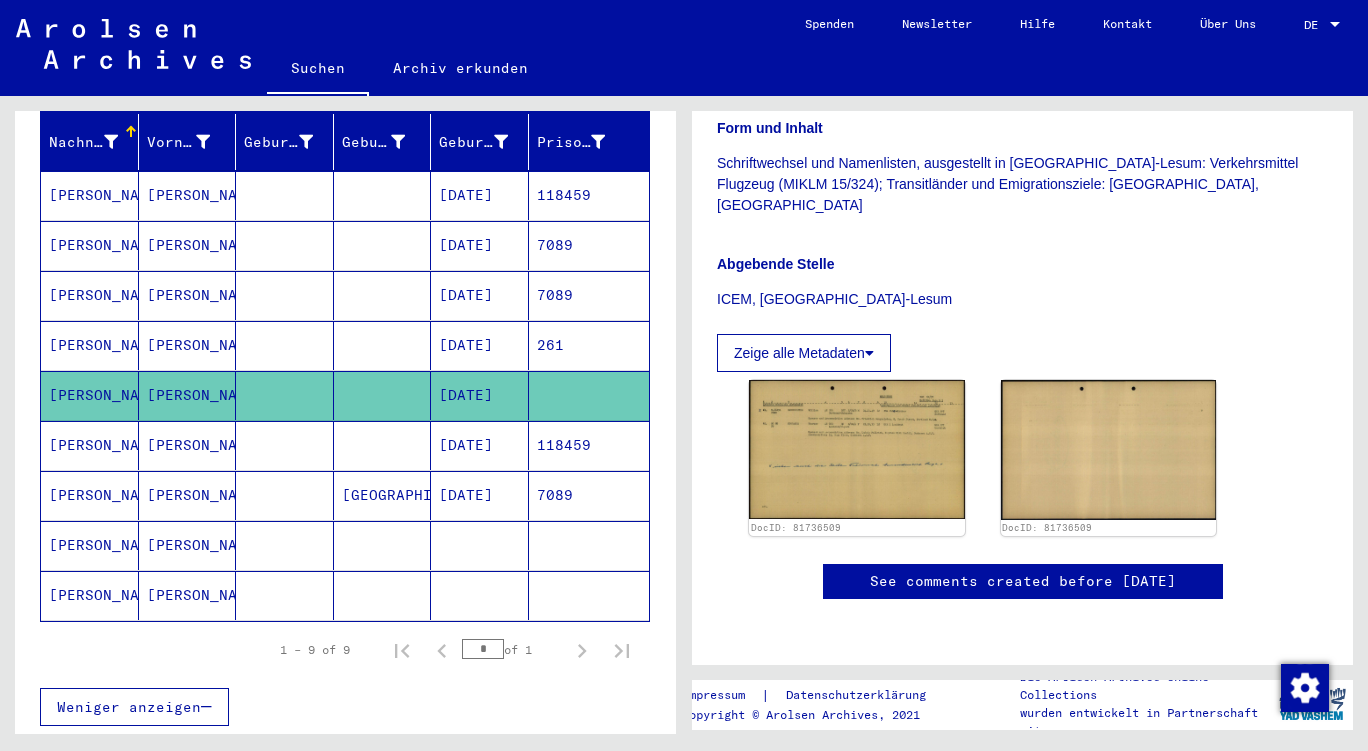 click on "[PERSON_NAME]" at bounding box center (188, 595) 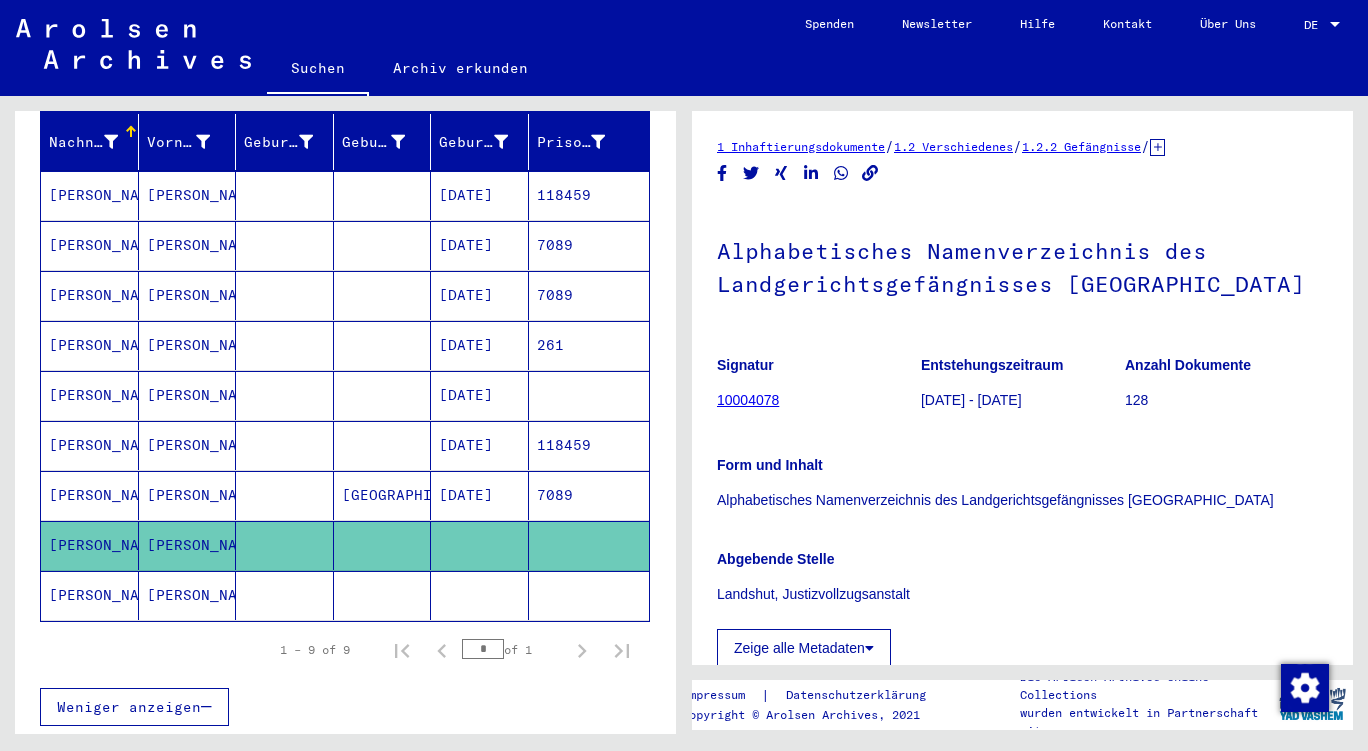 scroll, scrollTop: 0, scrollLeft: 0, axis: both 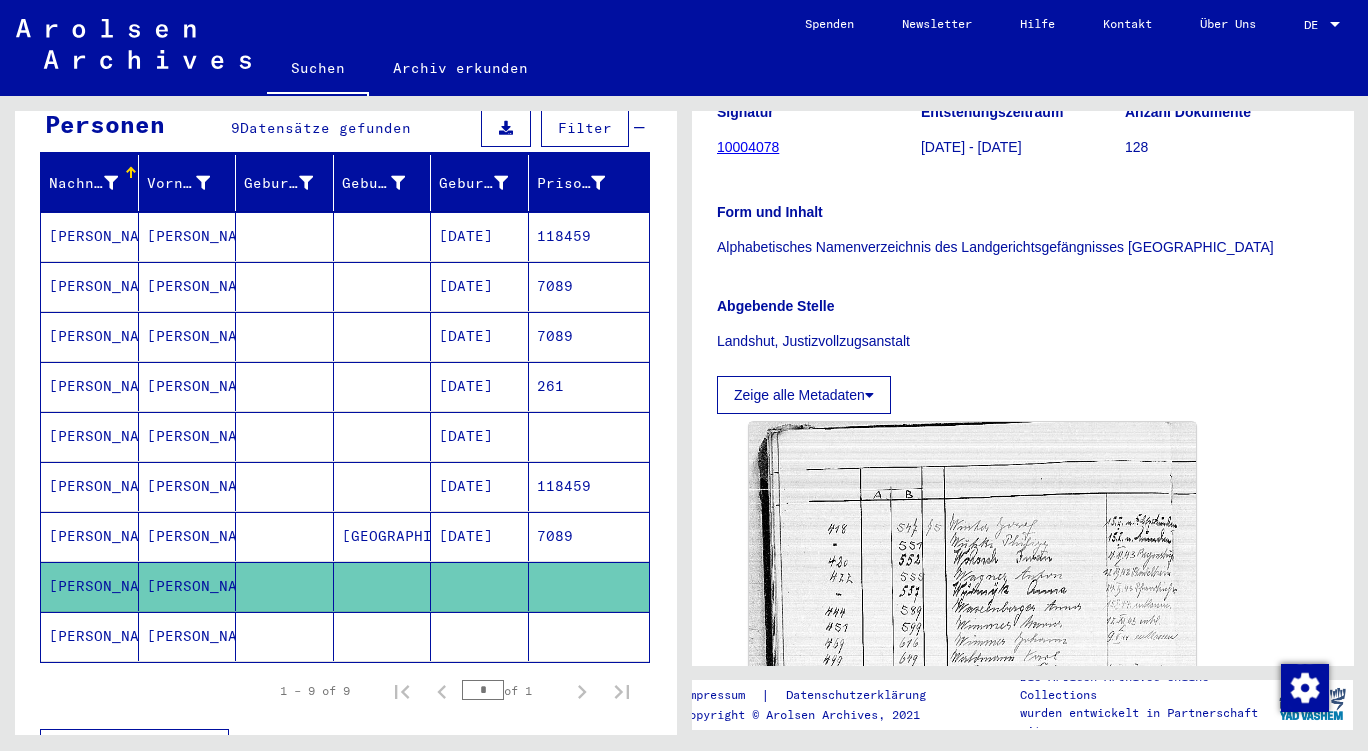 click 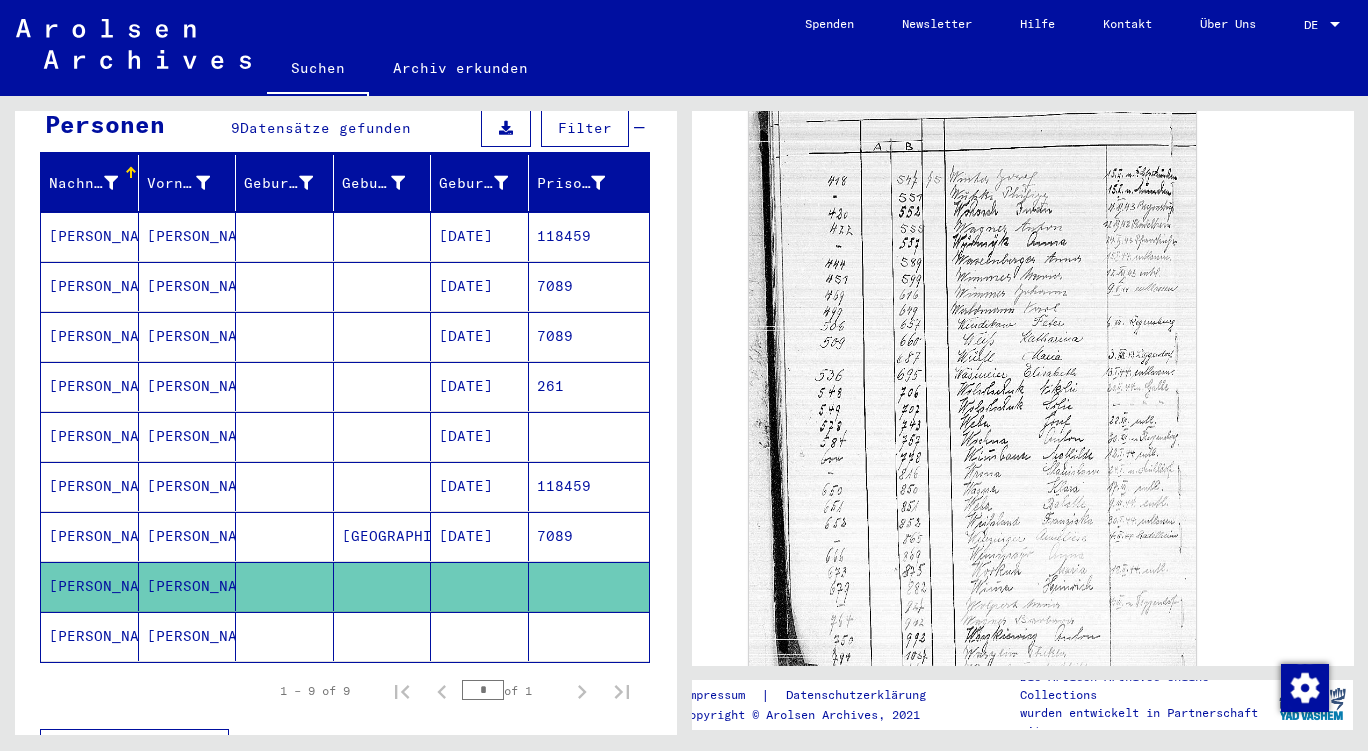 scroll, scrollTop: 752, scrollLeft: 0, axis: vertical 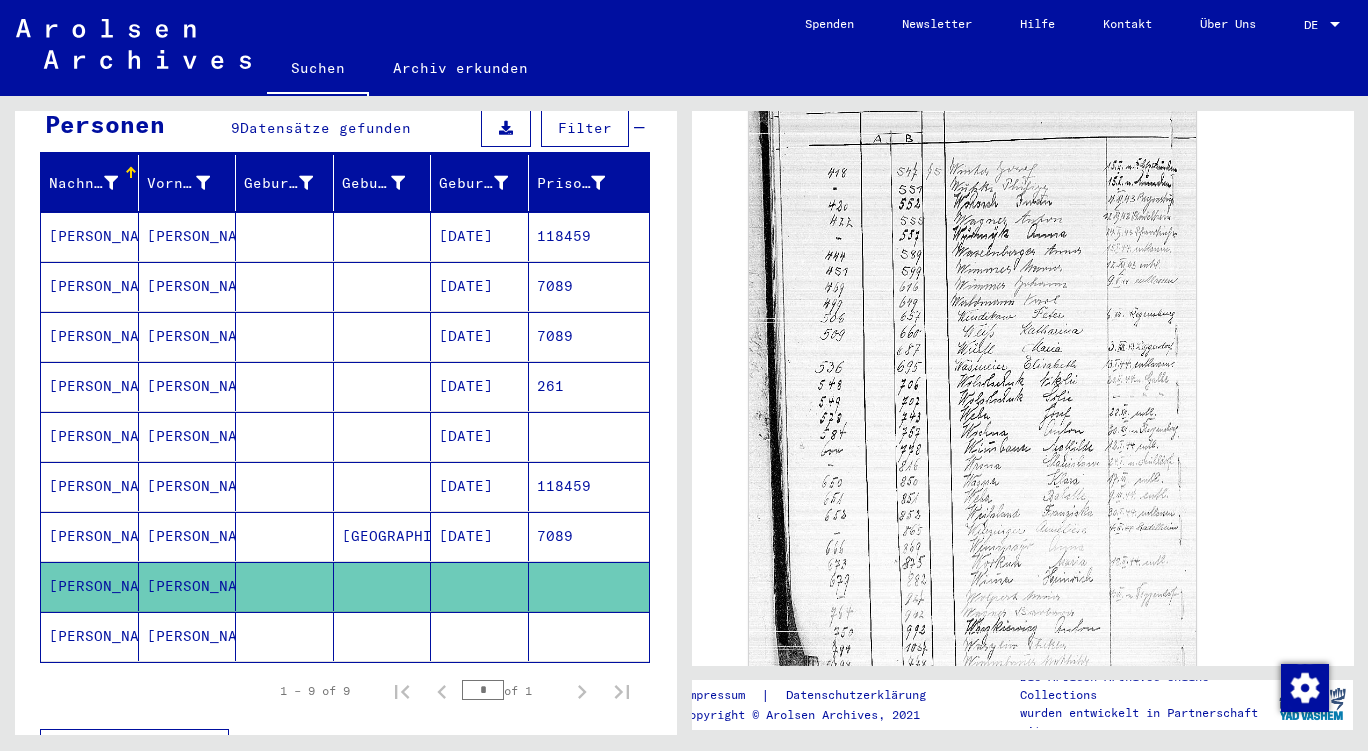 click on "[PERSON_NAME]" 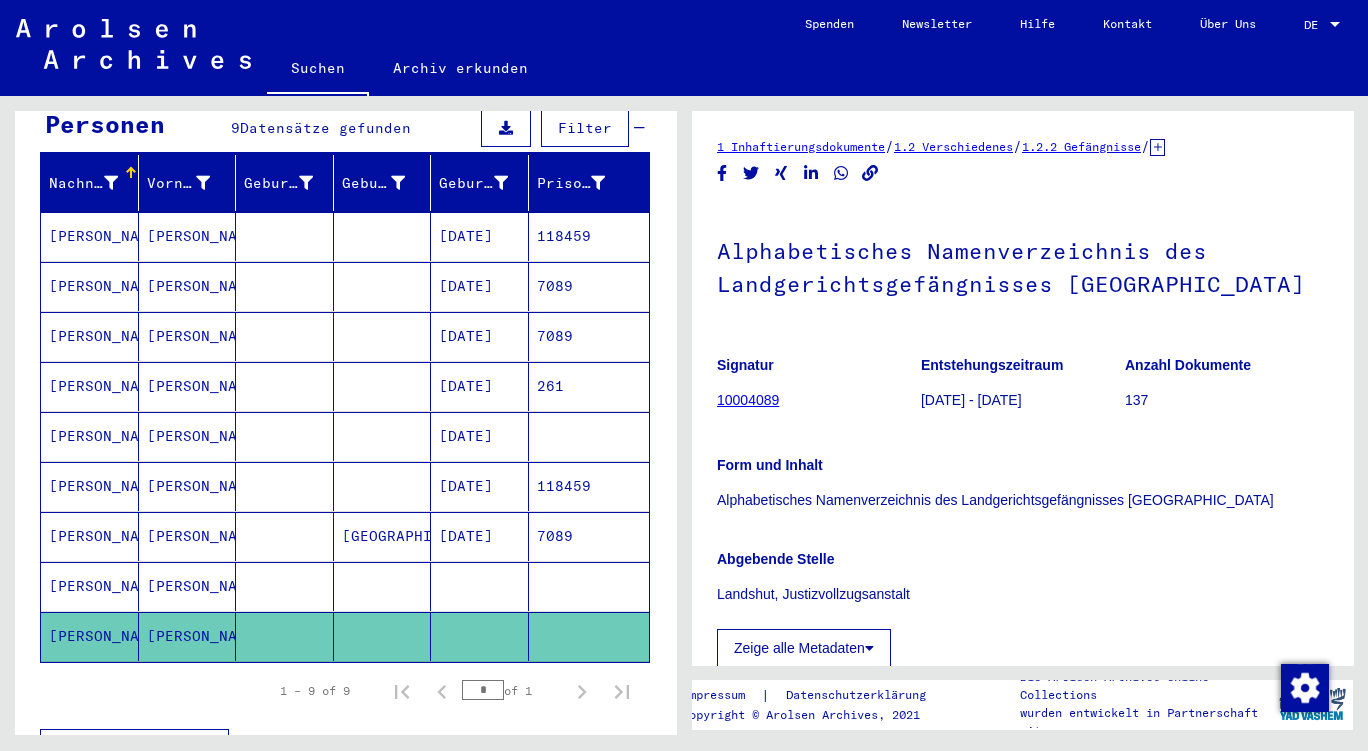 scroll, scrollTop: 0, scrollLeft: 0, axis: both 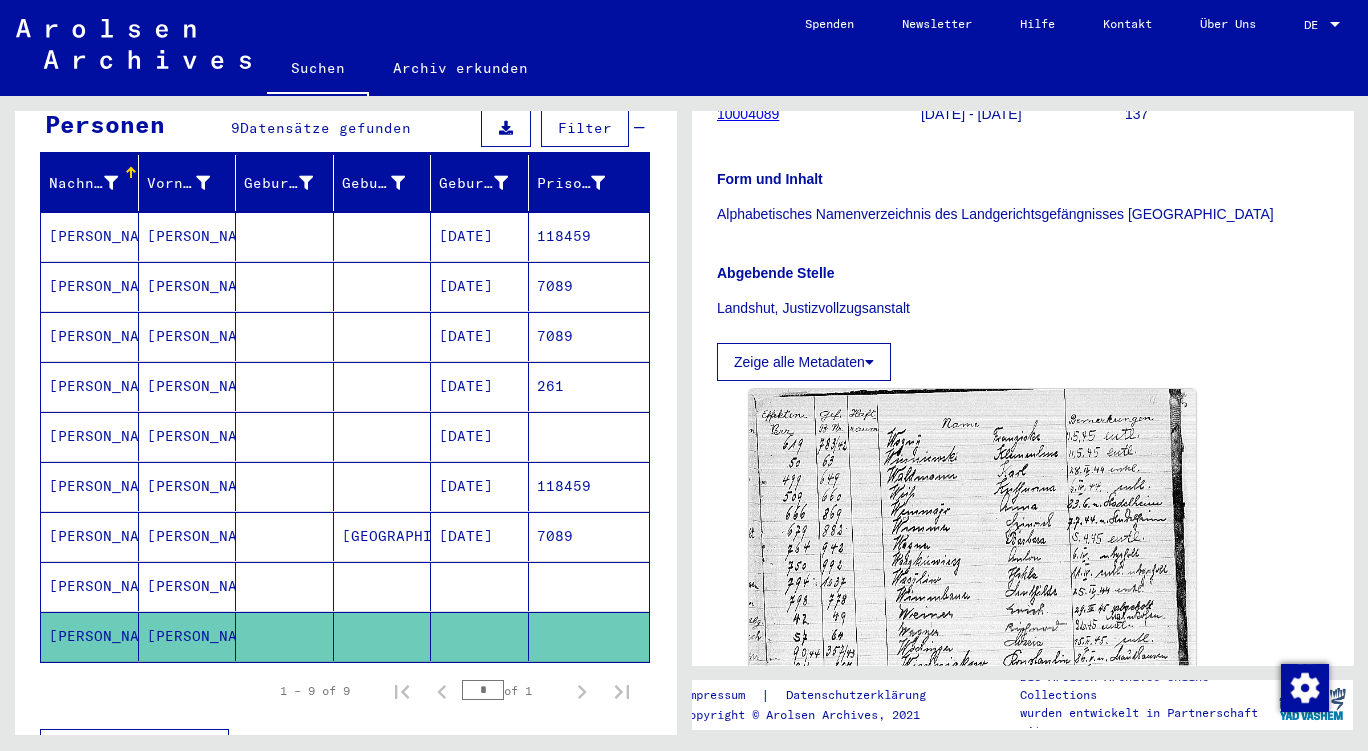 click 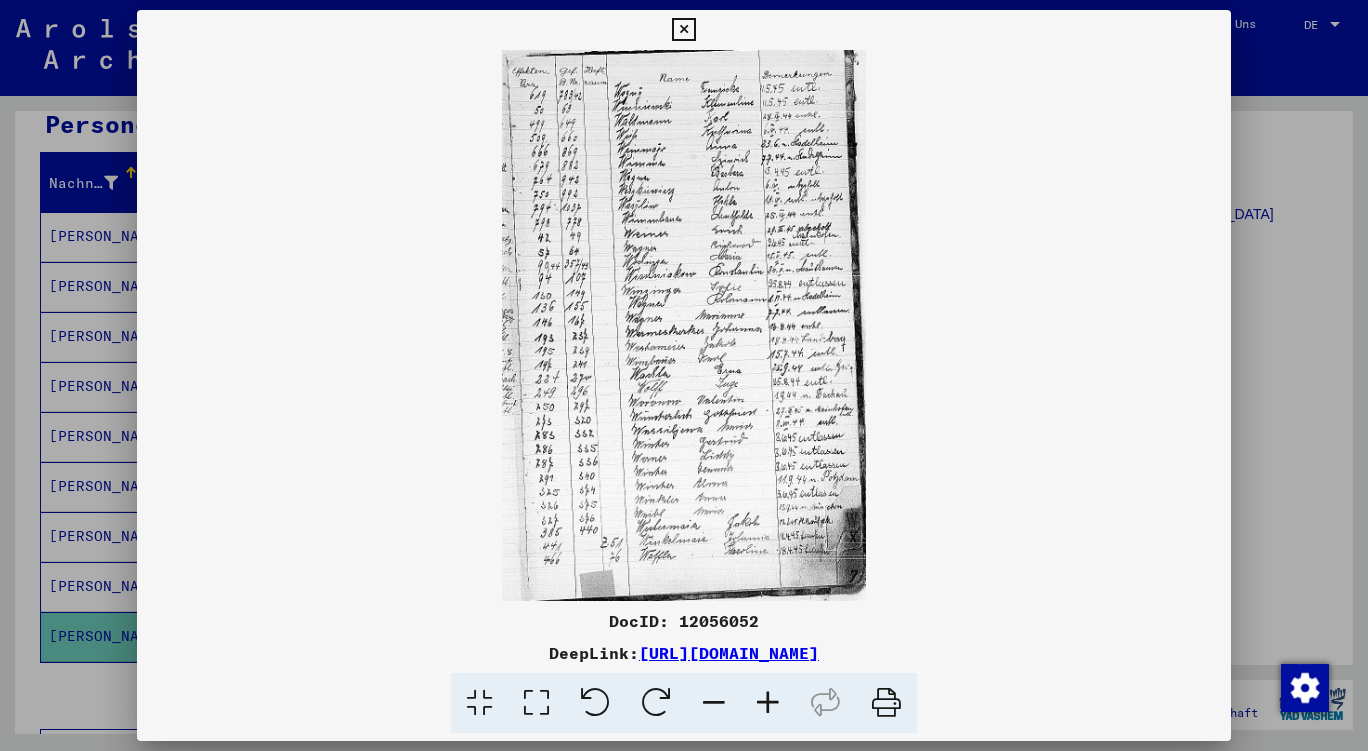 click at bounding box center (684, 375) 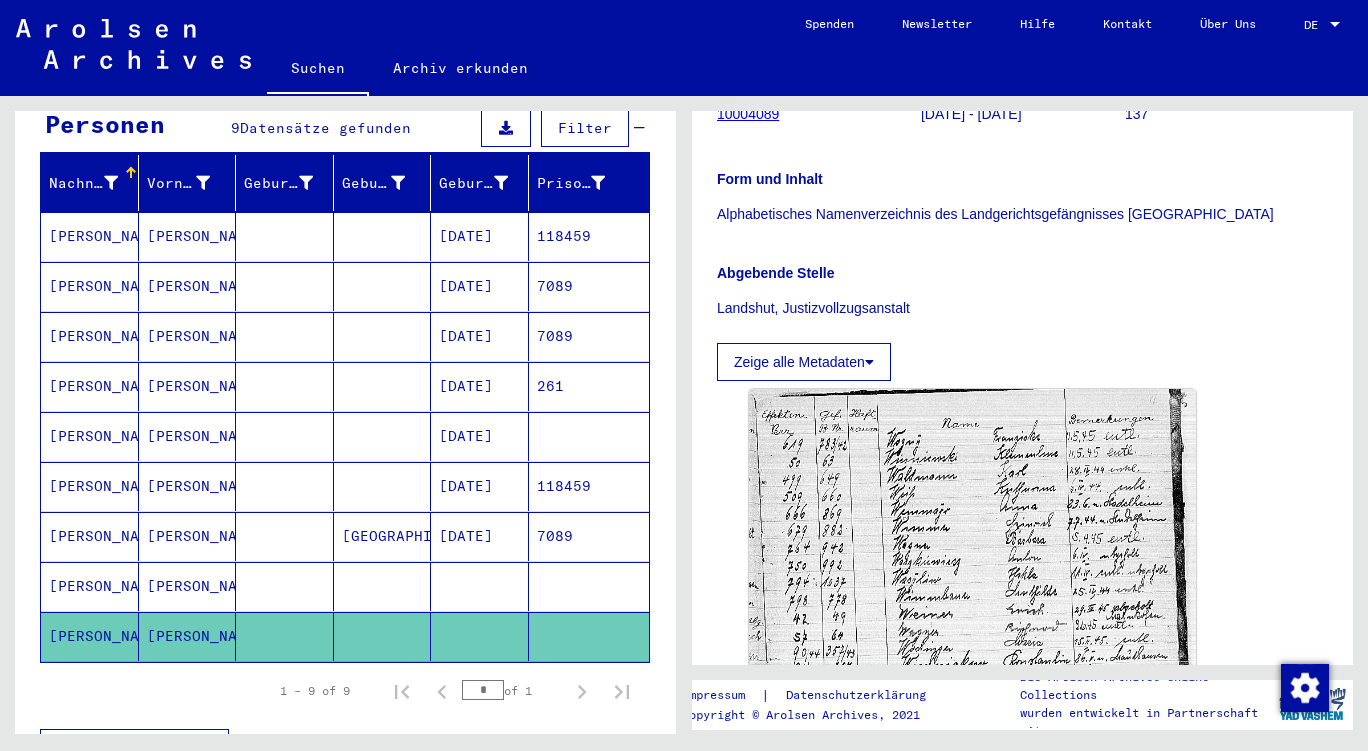 click on "[DATE]" at bounding box center [480, 486] 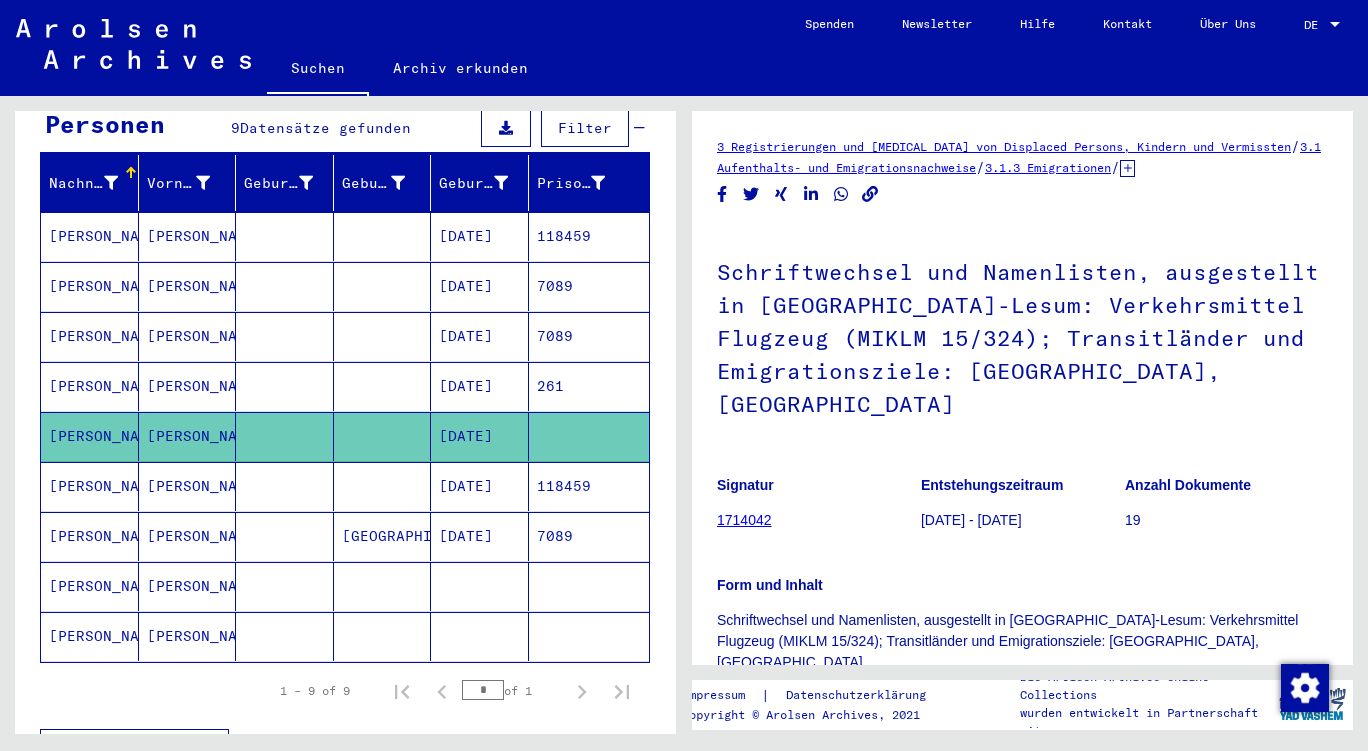 scroll, scrollTop: 0, scrollLeft: 0, axis: both 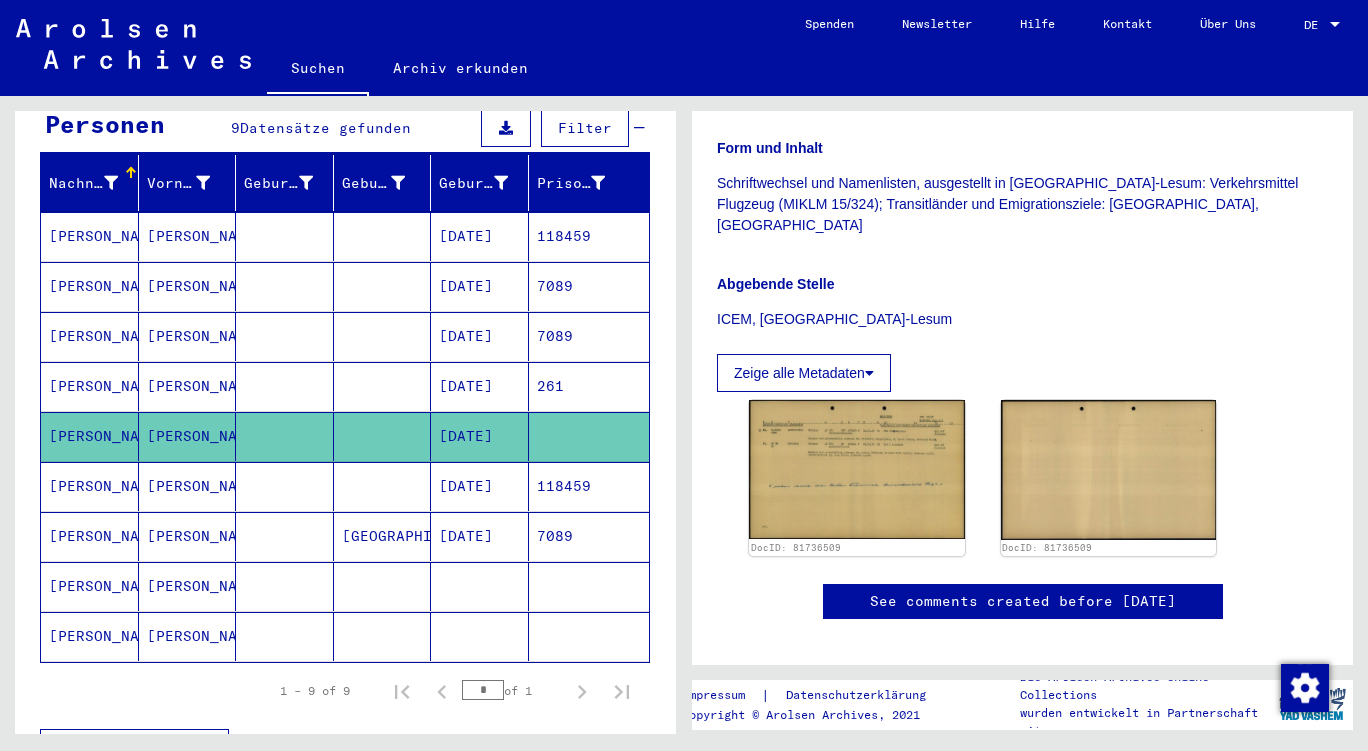 click 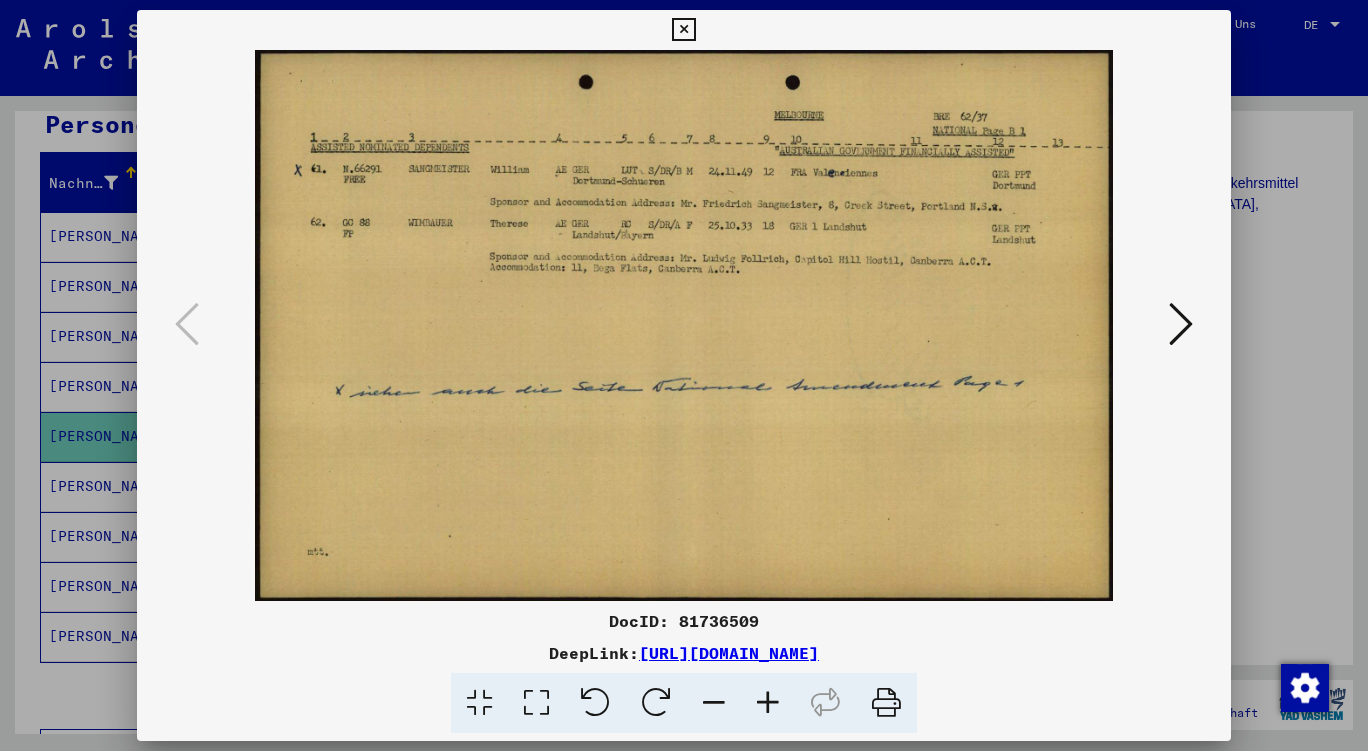 click at bounding box center [684, 375] 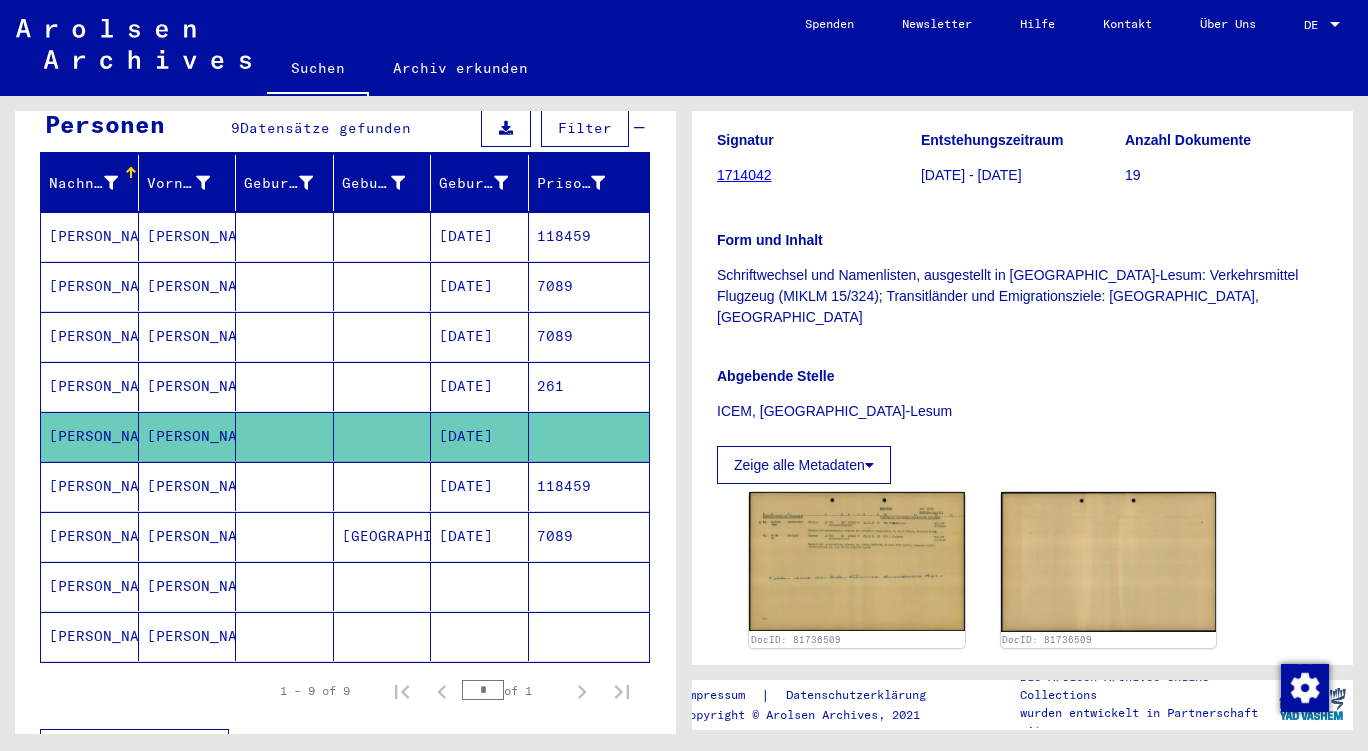 scroll, scrollTop: 357, scrollLeft: 0, axis: vertical 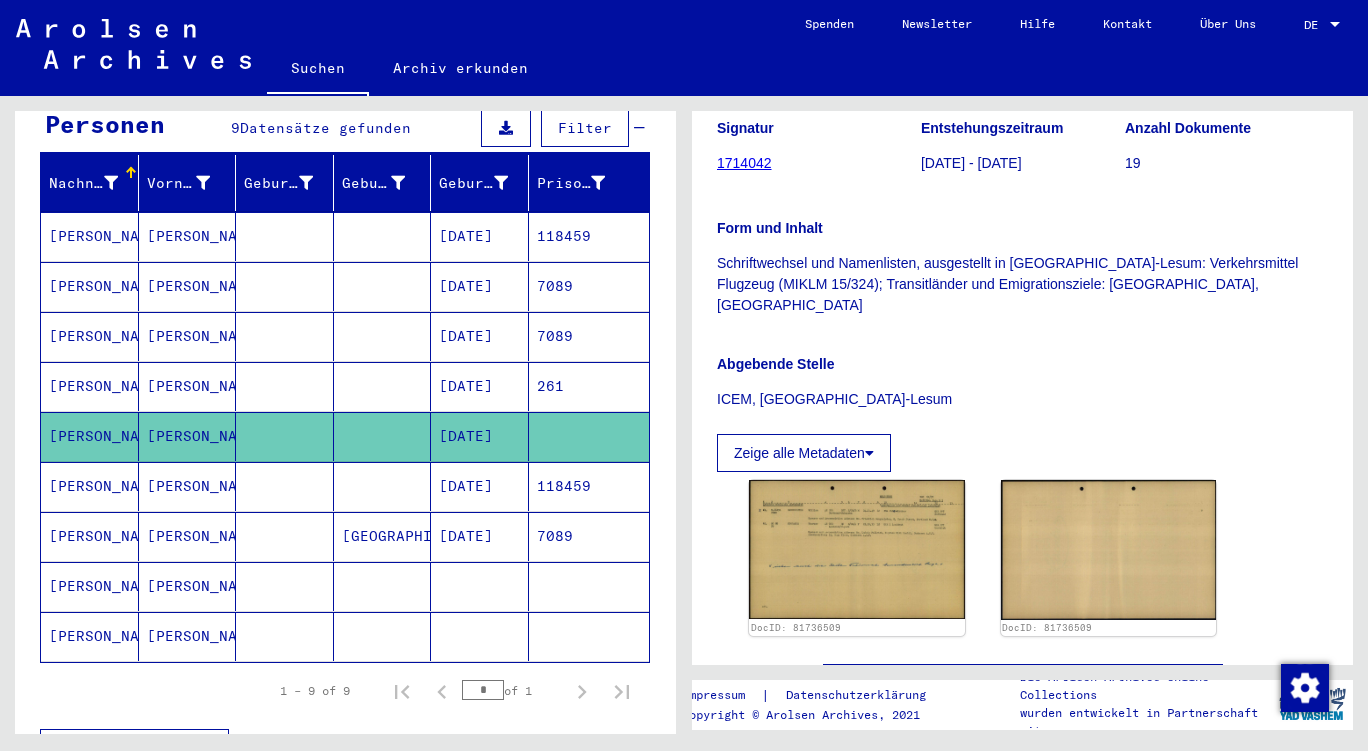 click 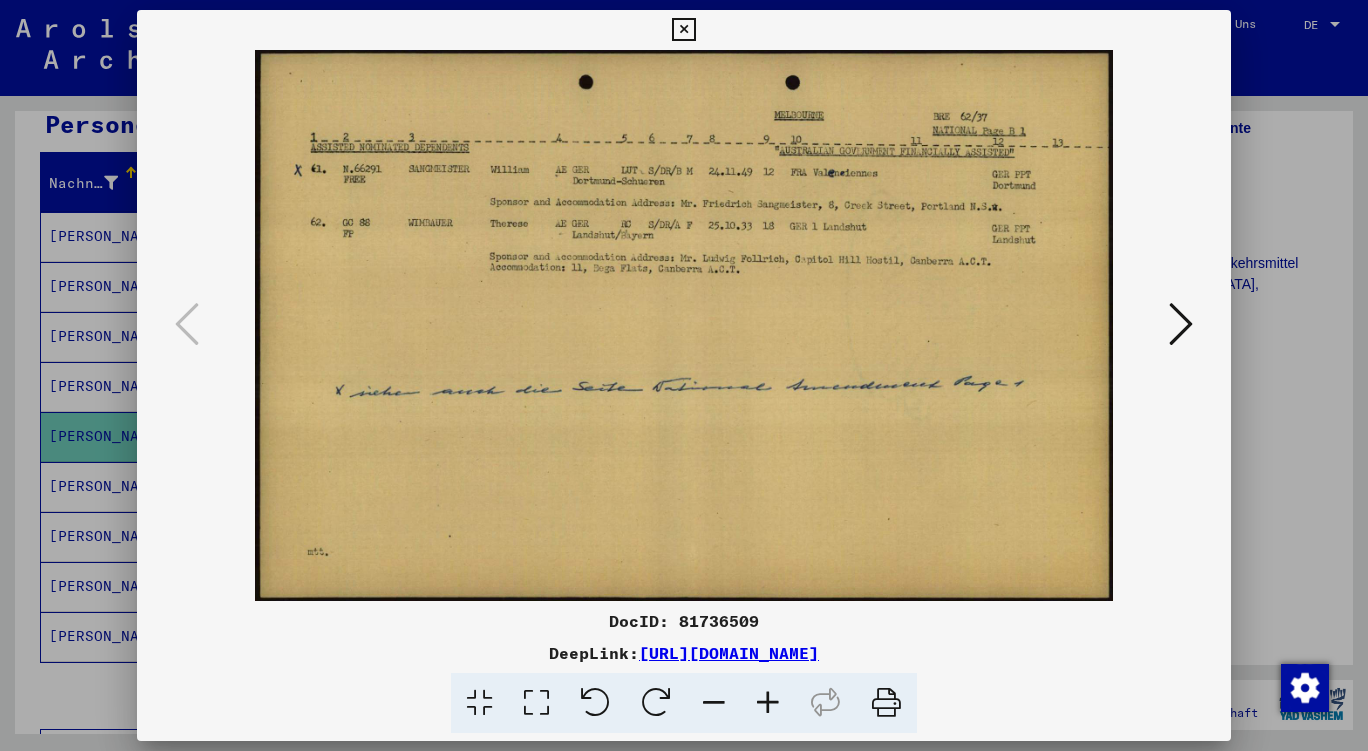 click at bounding box center (684, 375) 